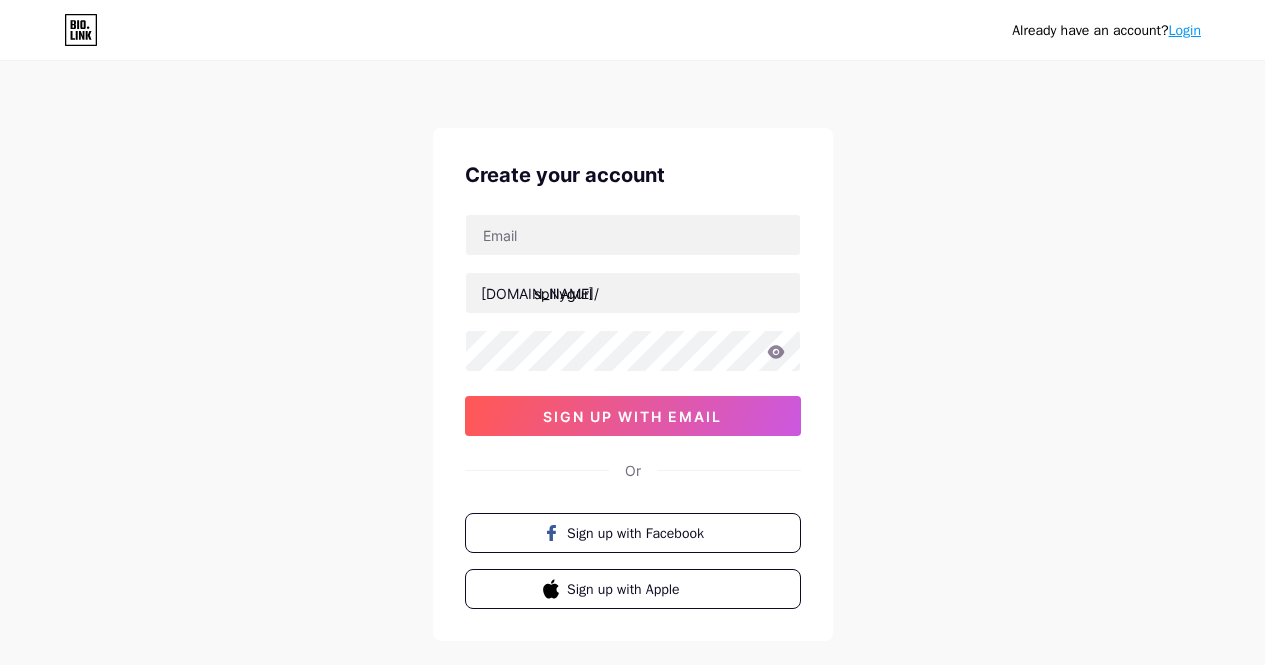 scroll, scrollTop: 0, scrollLeft: 0, axis: both 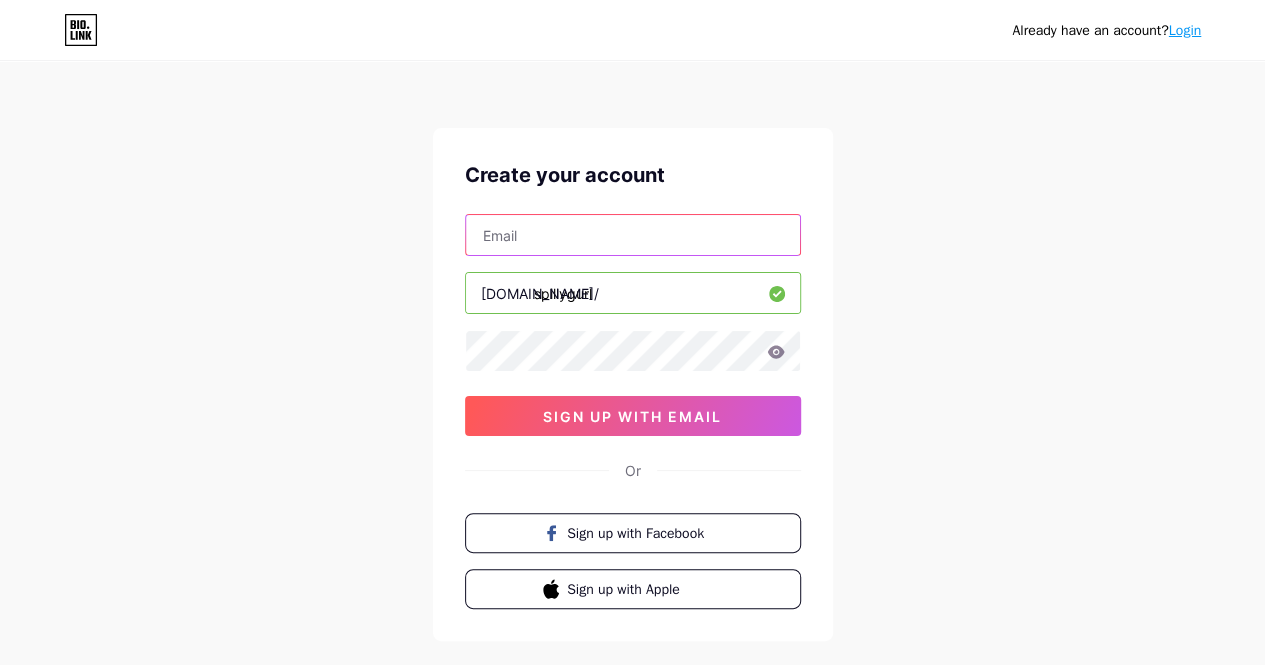drag, startPoint x: 0, startPoint y: 0, endPoint x: 676, endPoint y: 226, distance: 712.77765 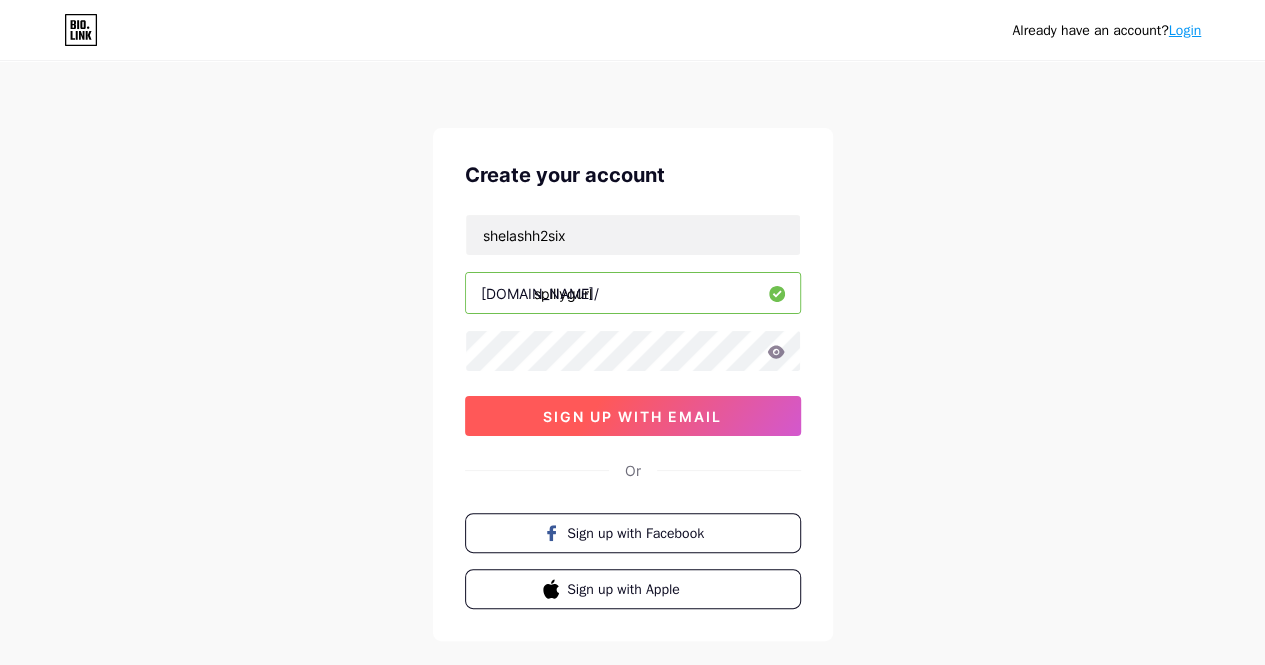 click on "sign up with email" at bounding box center (632, 416) 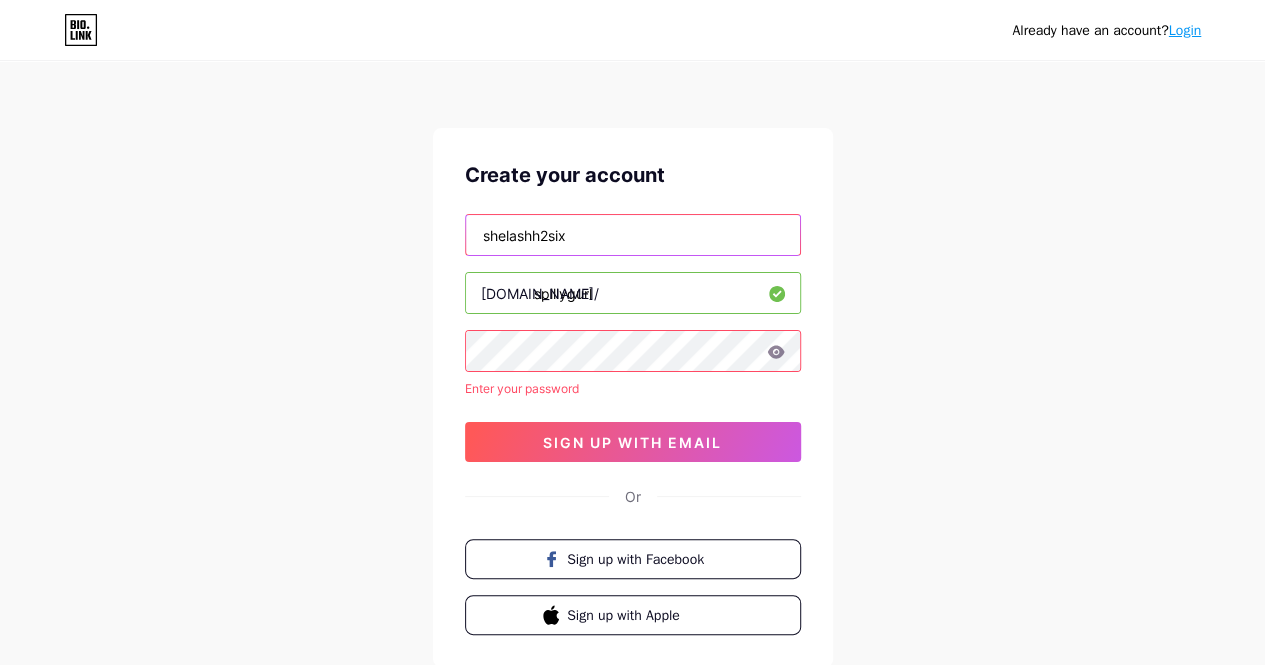 click on "shelashh2six" at bounding box center [633, 235] 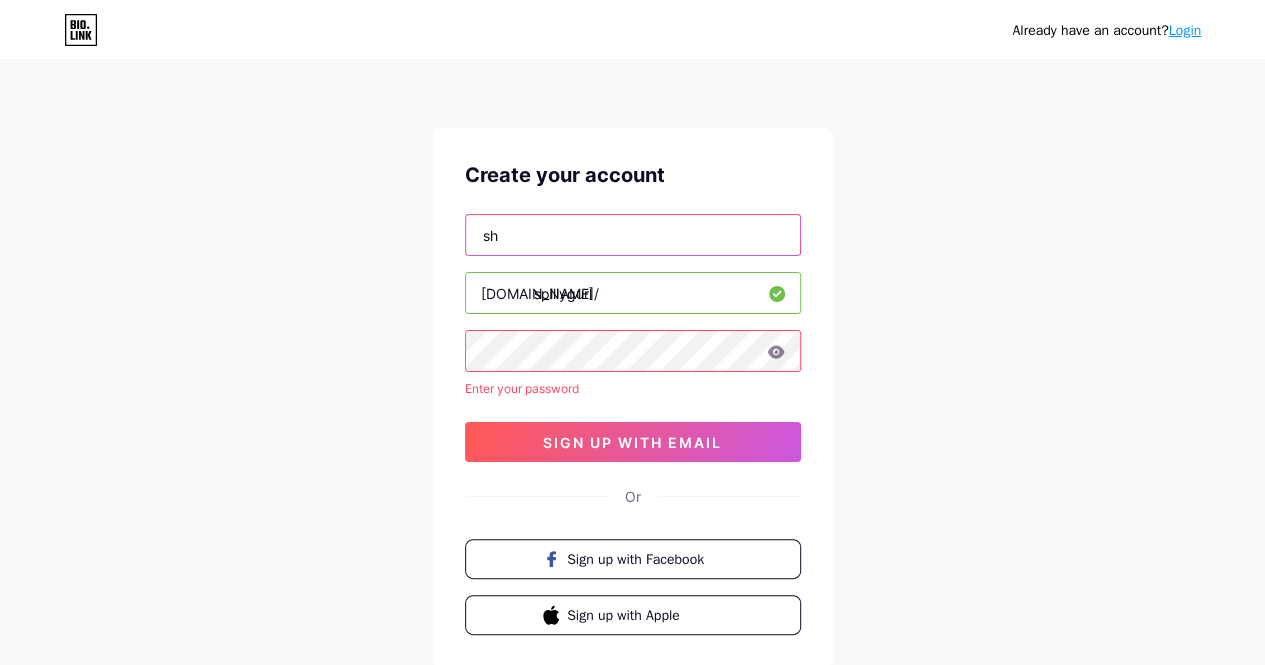 type on "s" 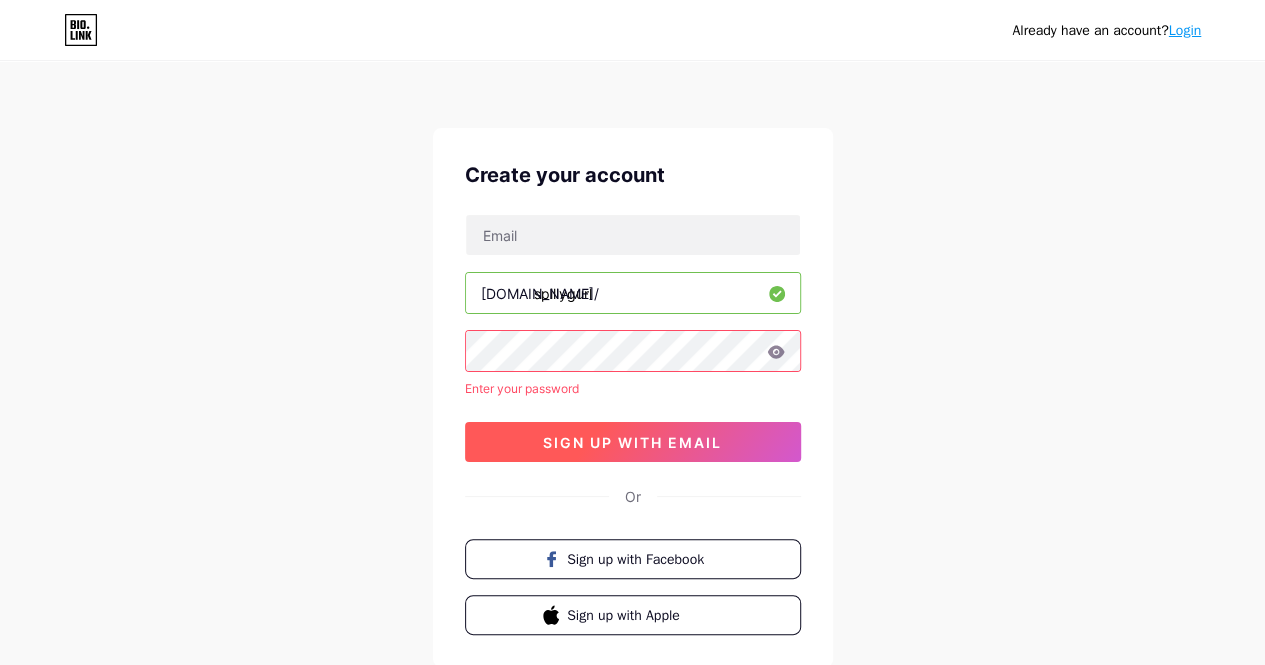 click on "sign up with email" at bounding box center (633, 442) 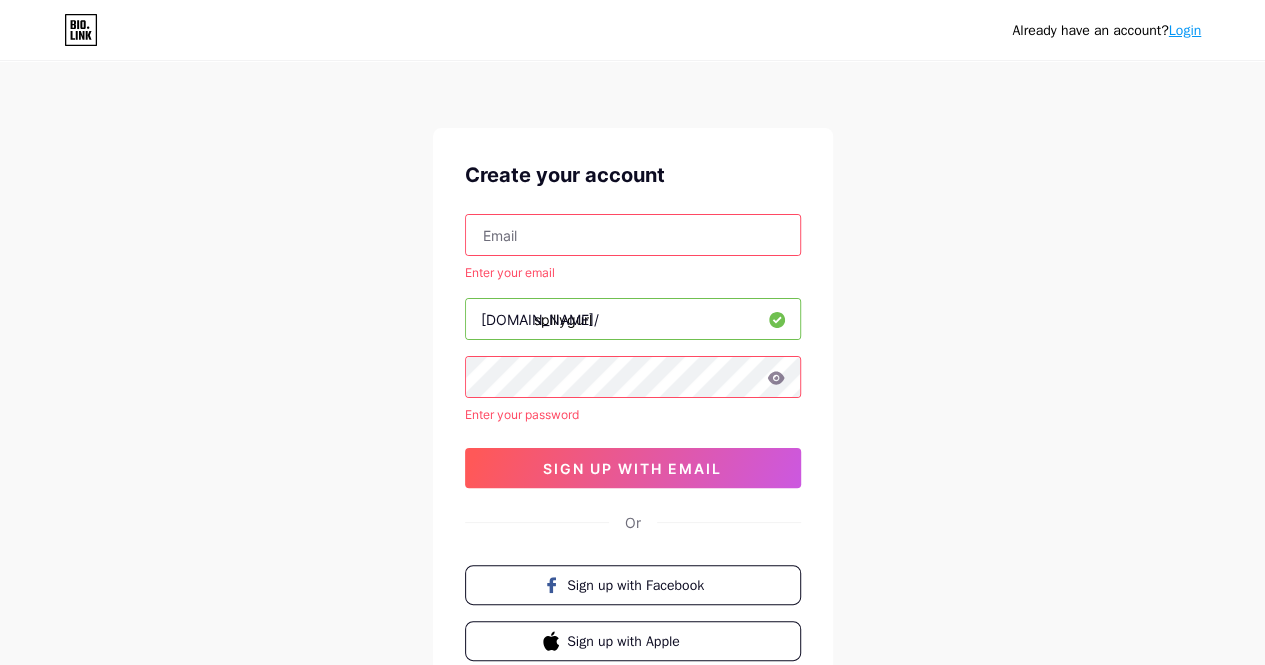 click at bounding box center (633, 235) 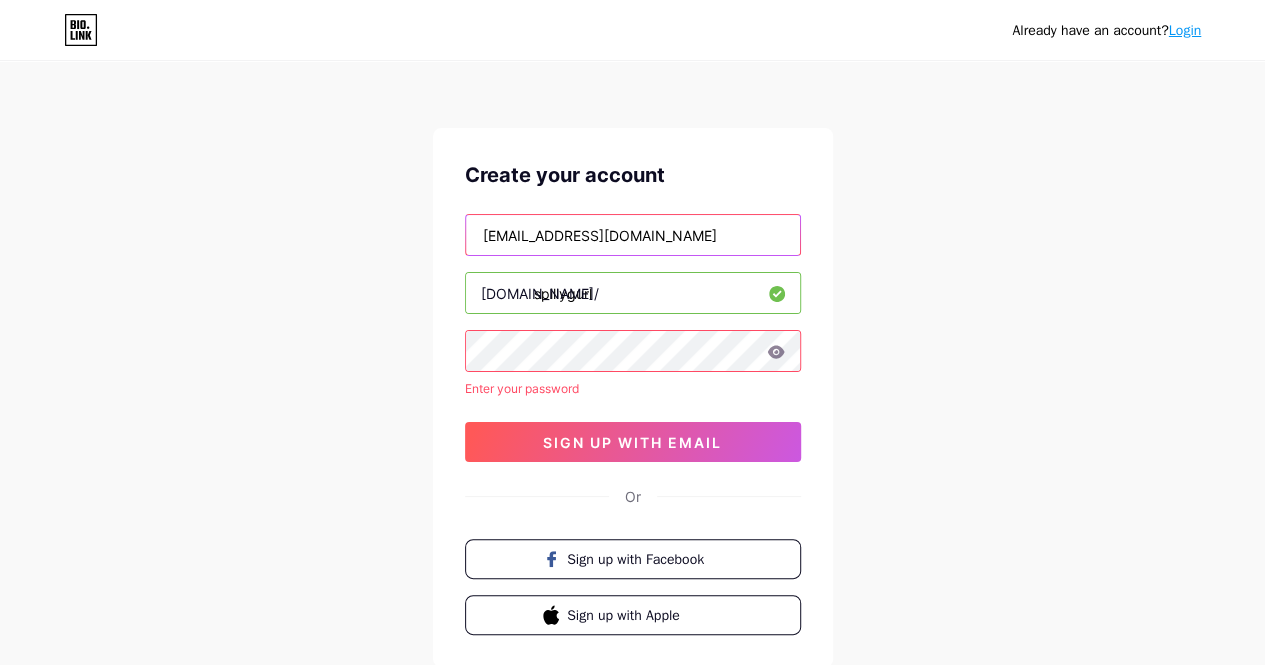 type on "[EMAIL_ADDRESS][DOMAIN_NAME]" 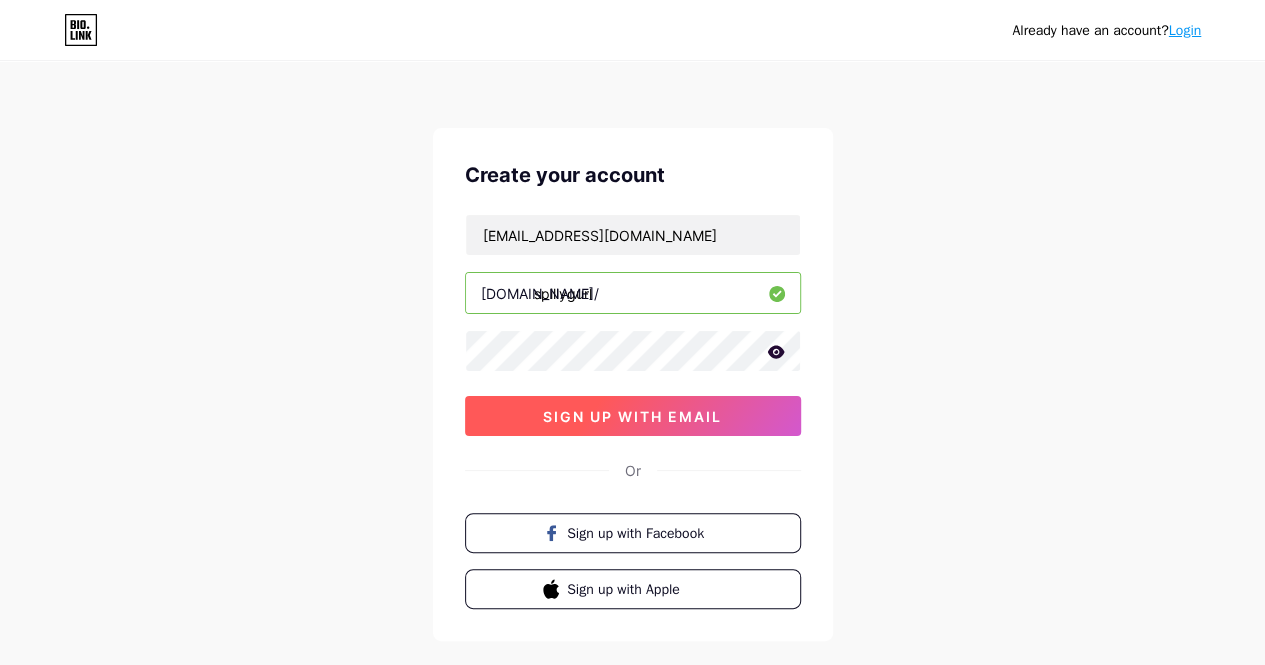 click on "sign up with email" at bounding box center [633, 416] 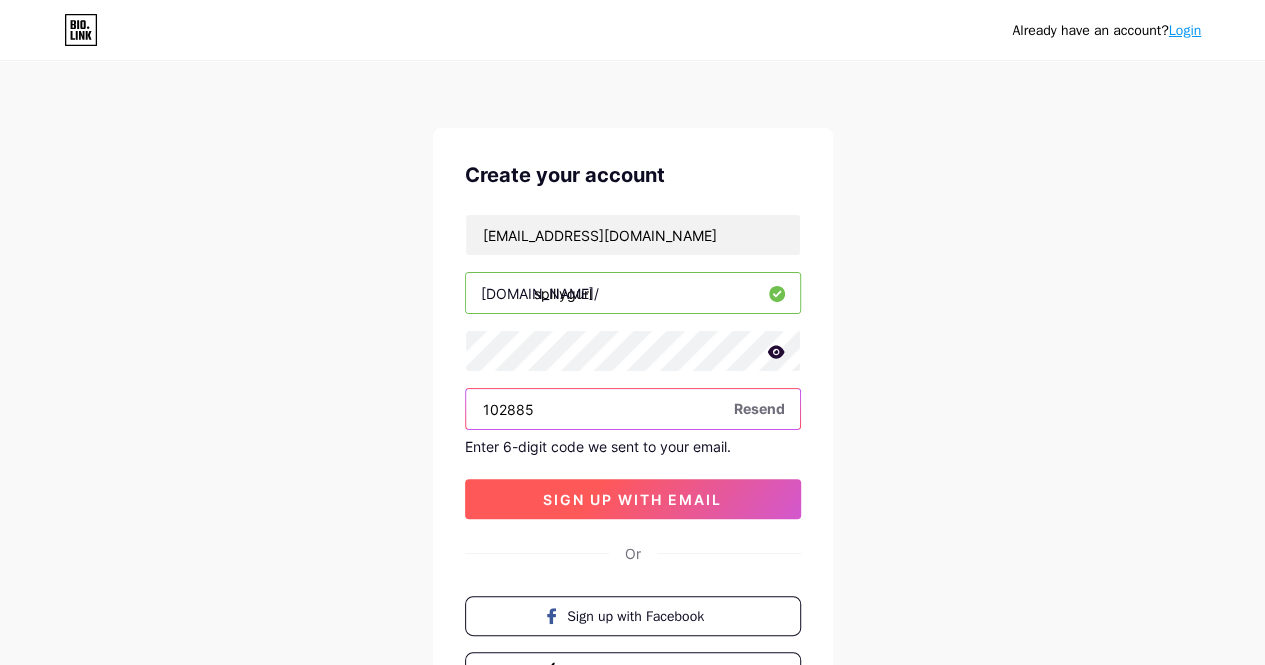 type on "102885" 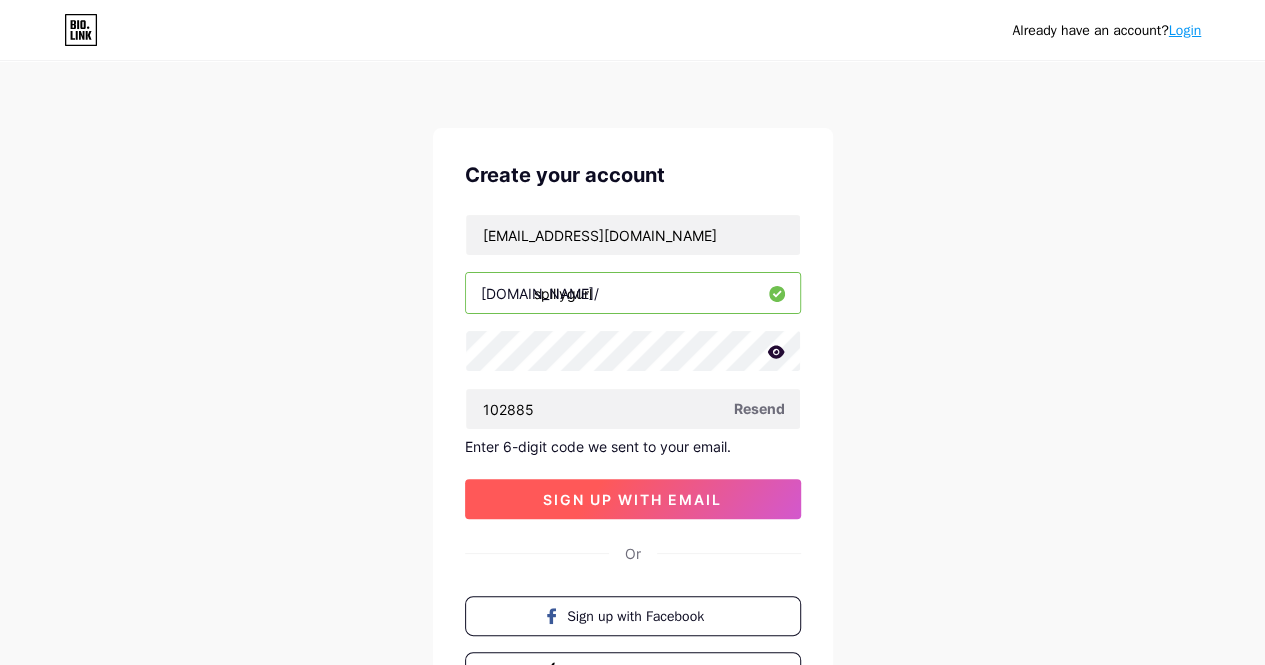 click on "sign up with email" at bounding box center (632, 499) 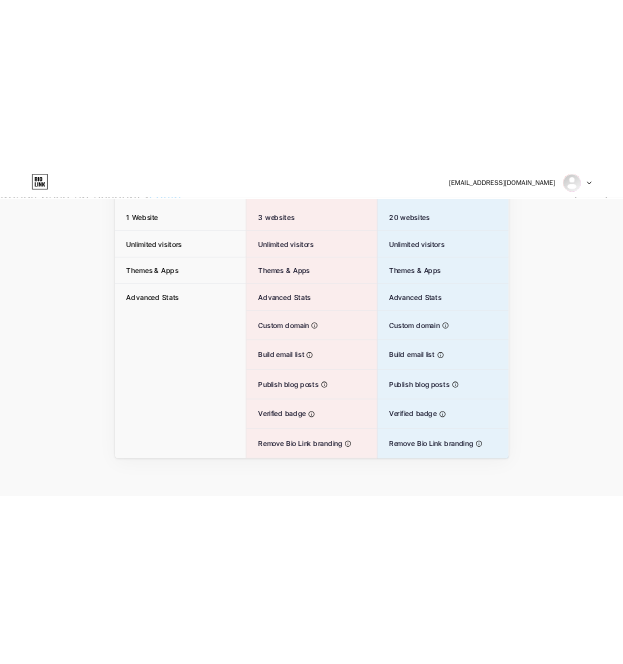scroll, scrollTop: 0, scrollLeft: 0, axis: both 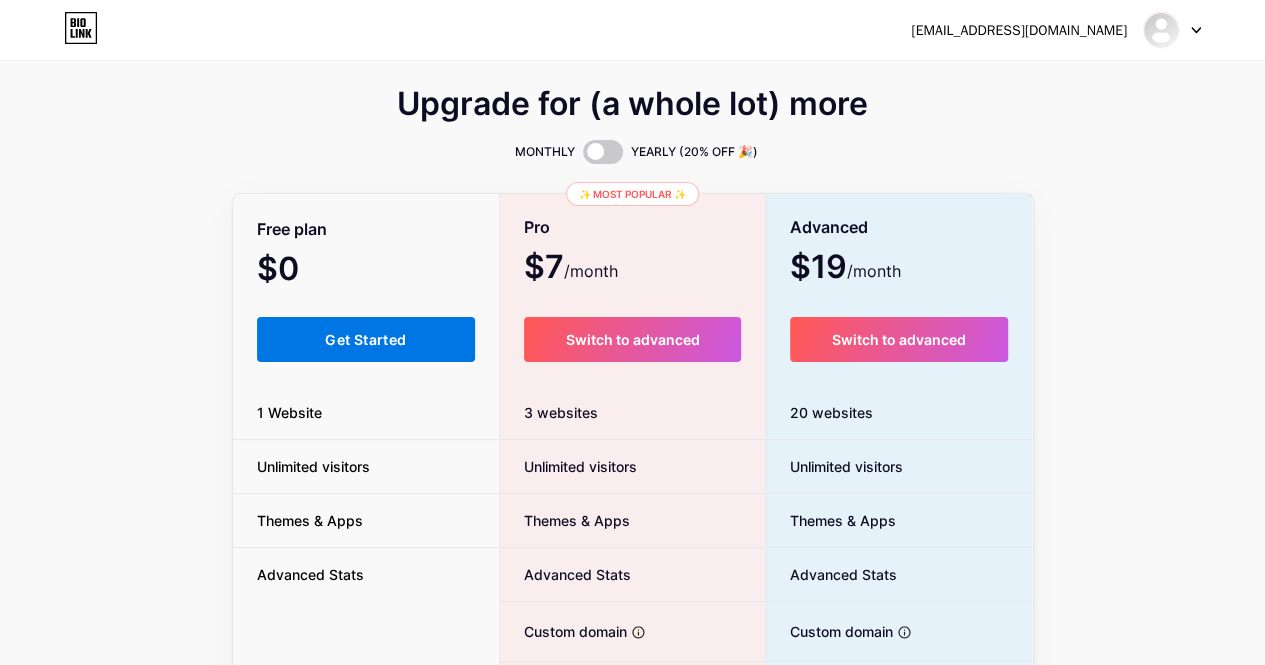 click on "Get Started" at bounding box center (365, 339) 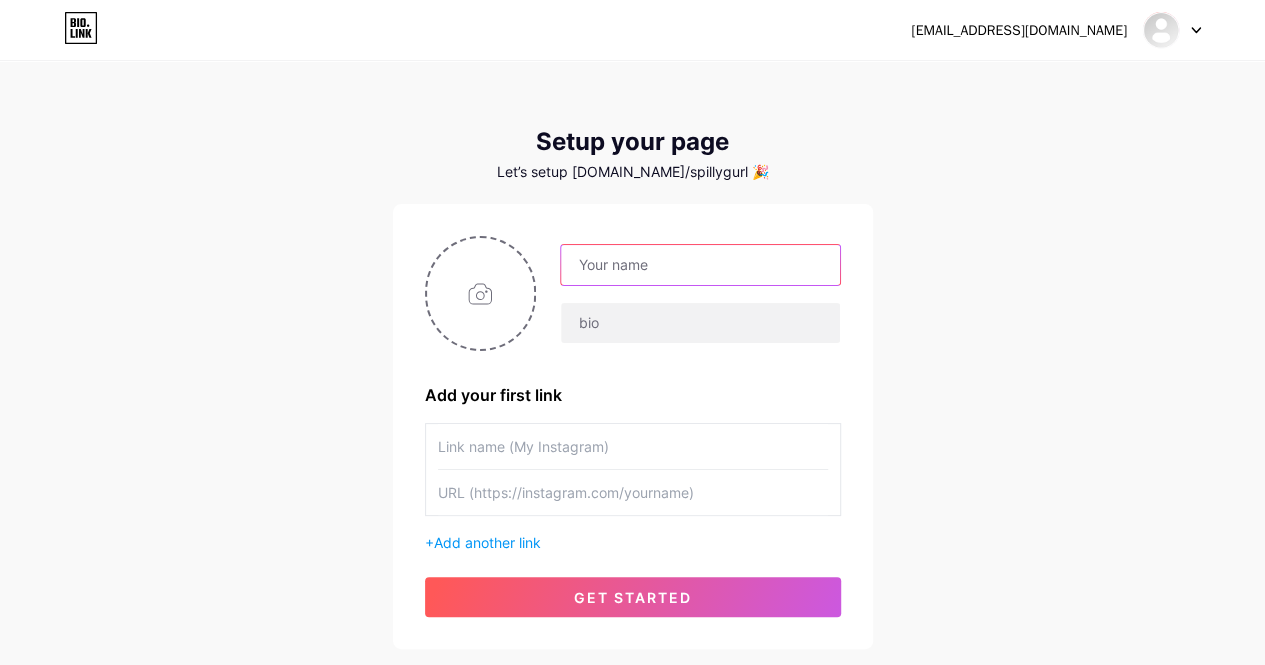 click at bounding box center (700, 265) 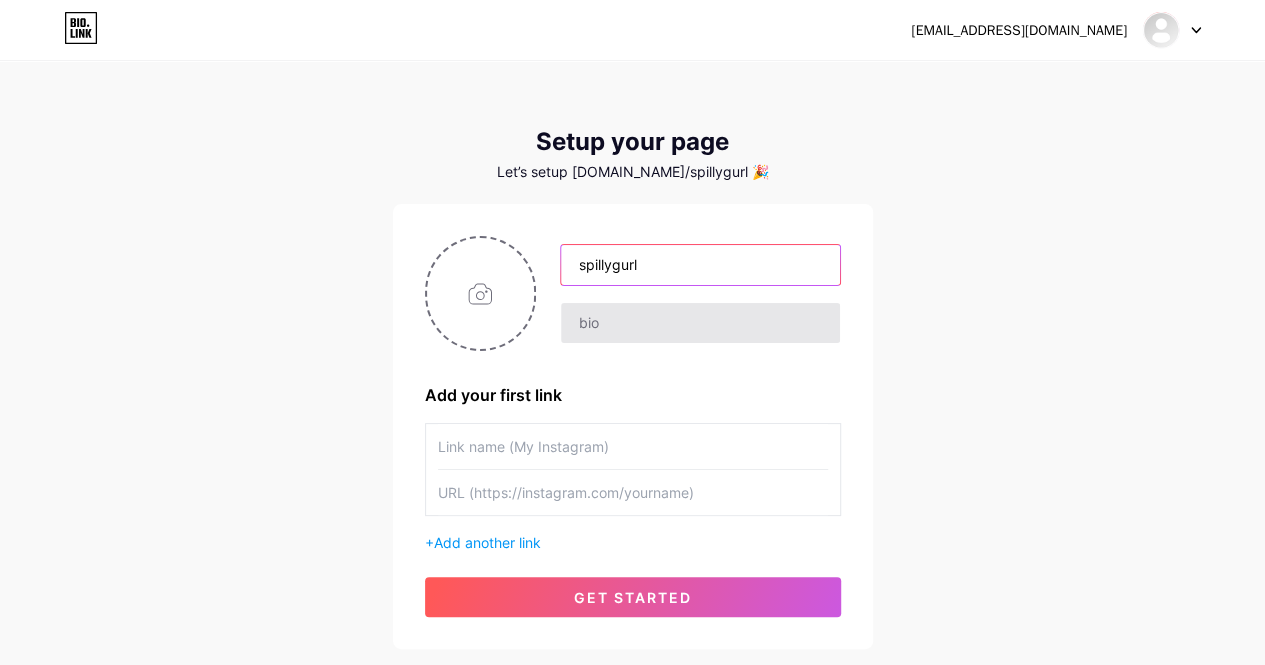 type on "spillygurl" 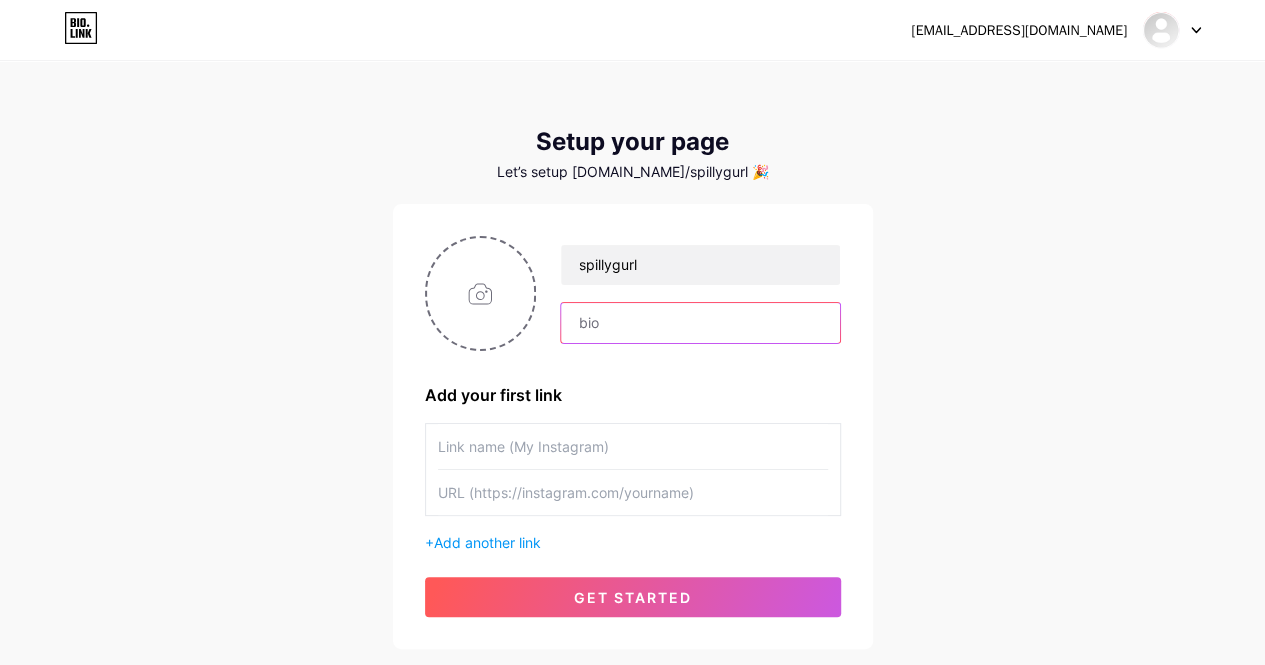 click at bounding box center [700, 323] 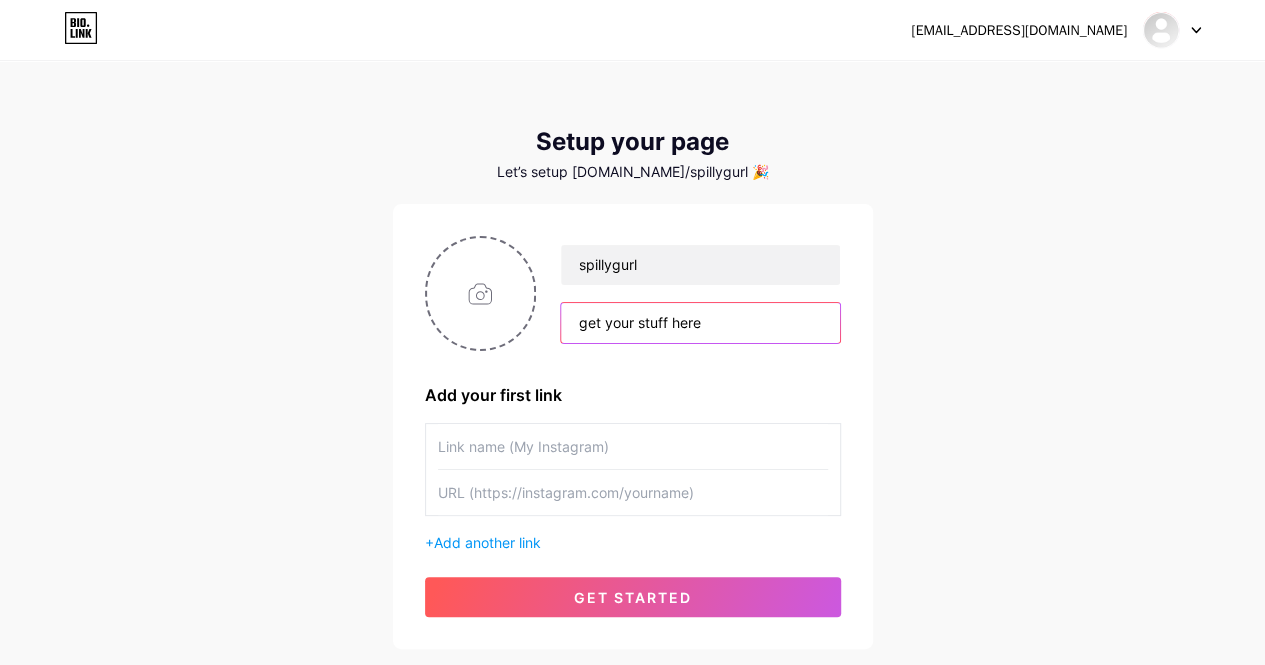 click on "get your stuff here" at bounding box center [700, 323] 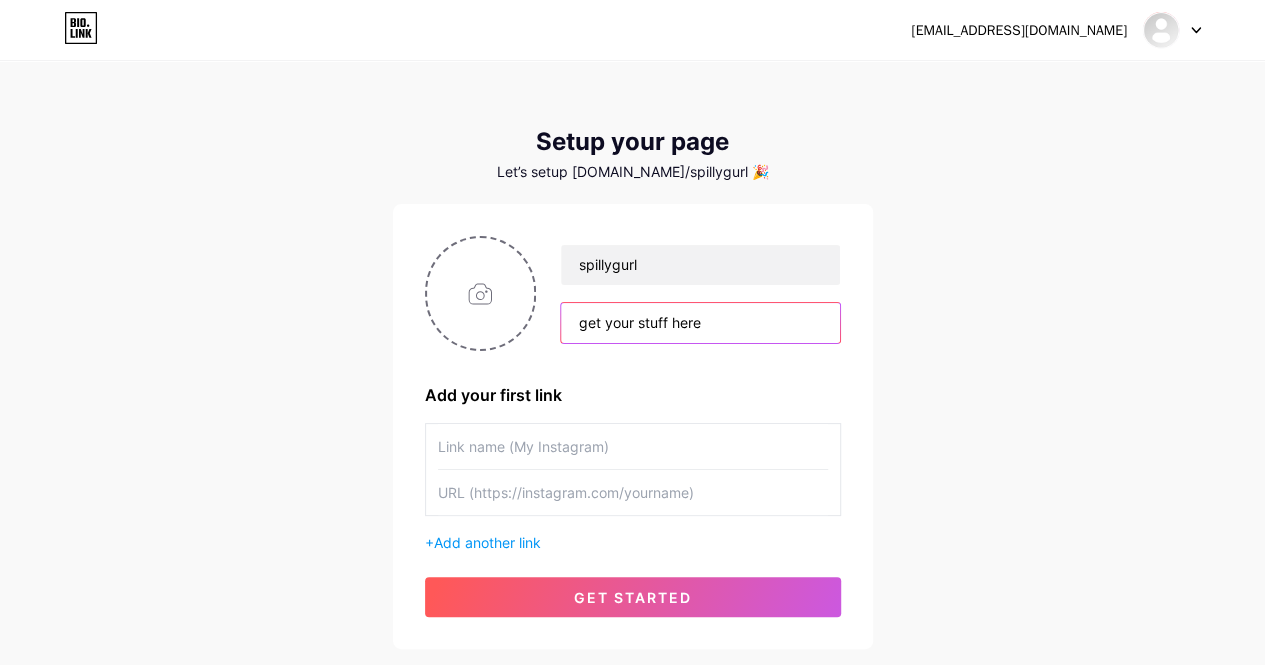 click on "get your stuff here" at bounding box center (700, 323) 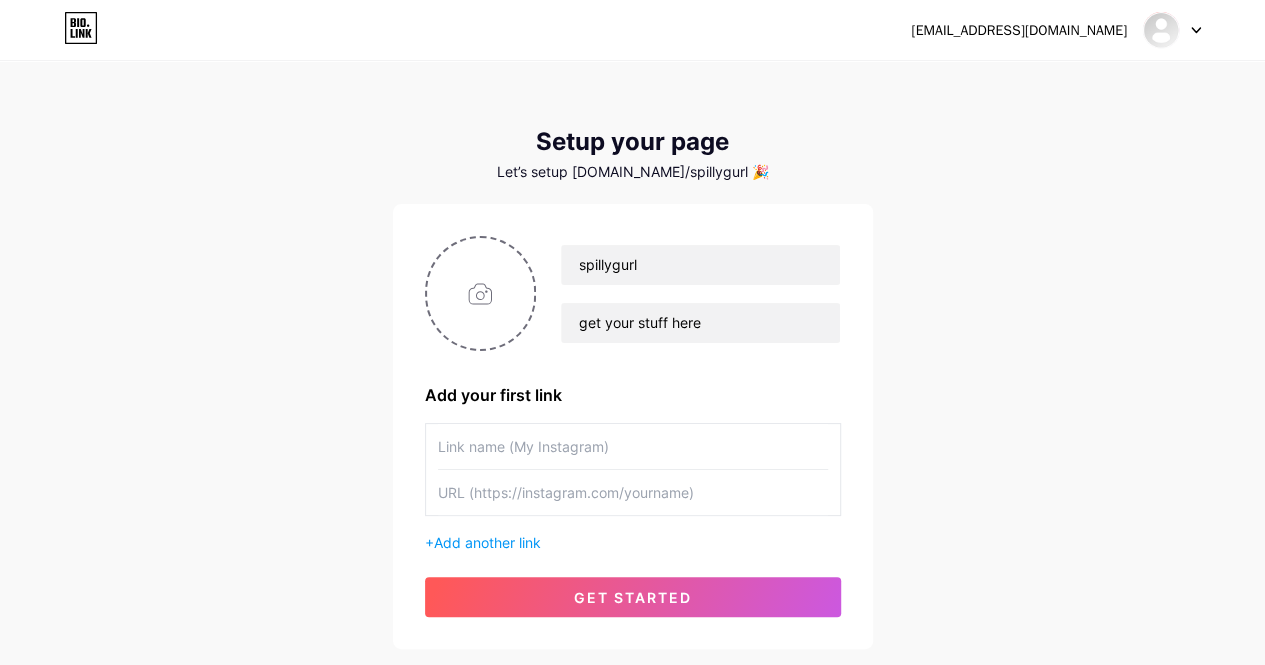 click at bounding box center [633, 446] 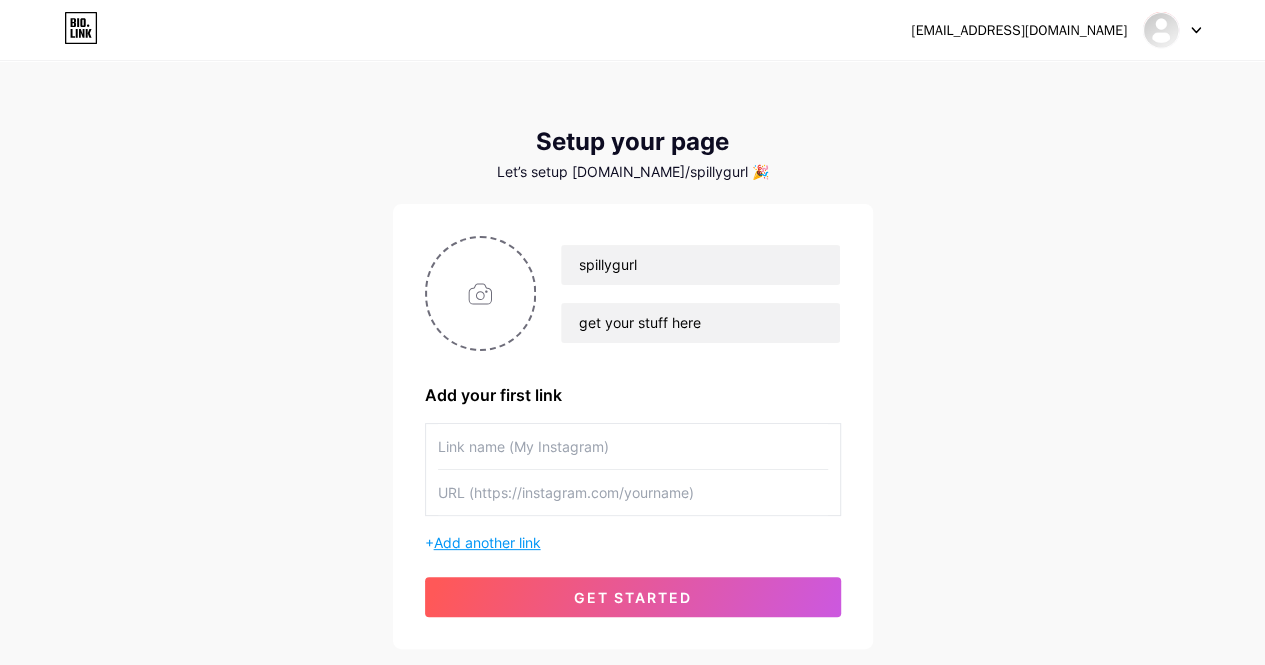 click on "Add another link" at bounding box center (487, 542) 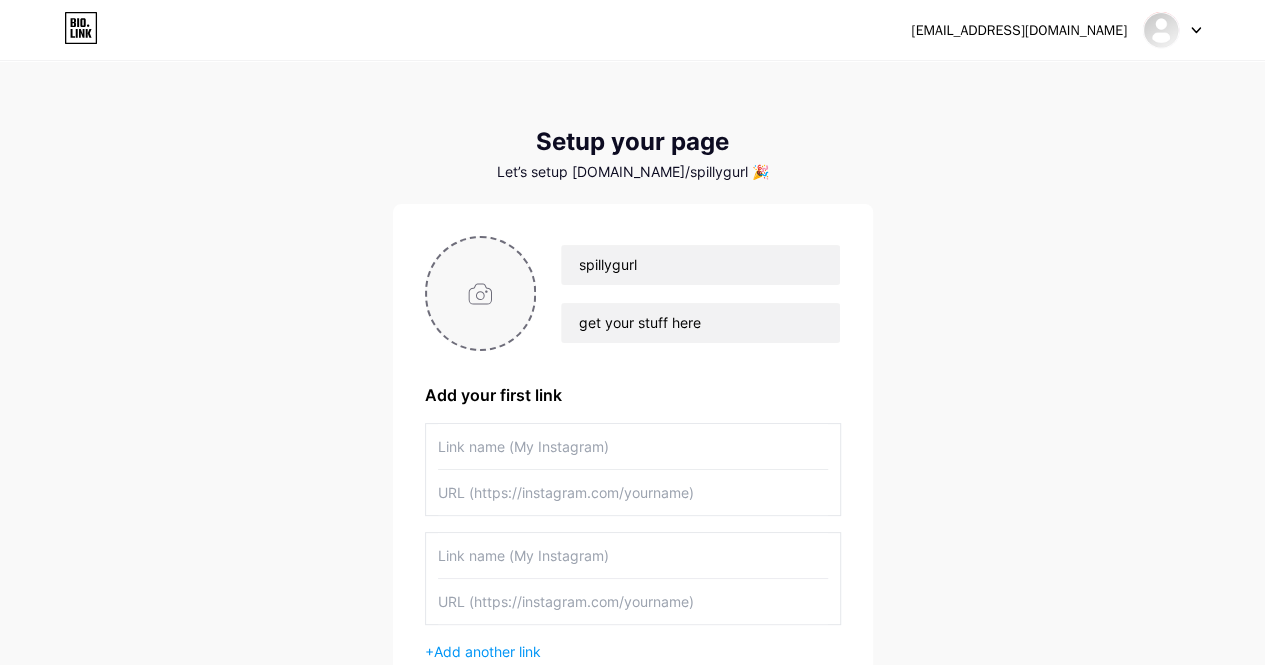 click at bounding box center [481, 293] 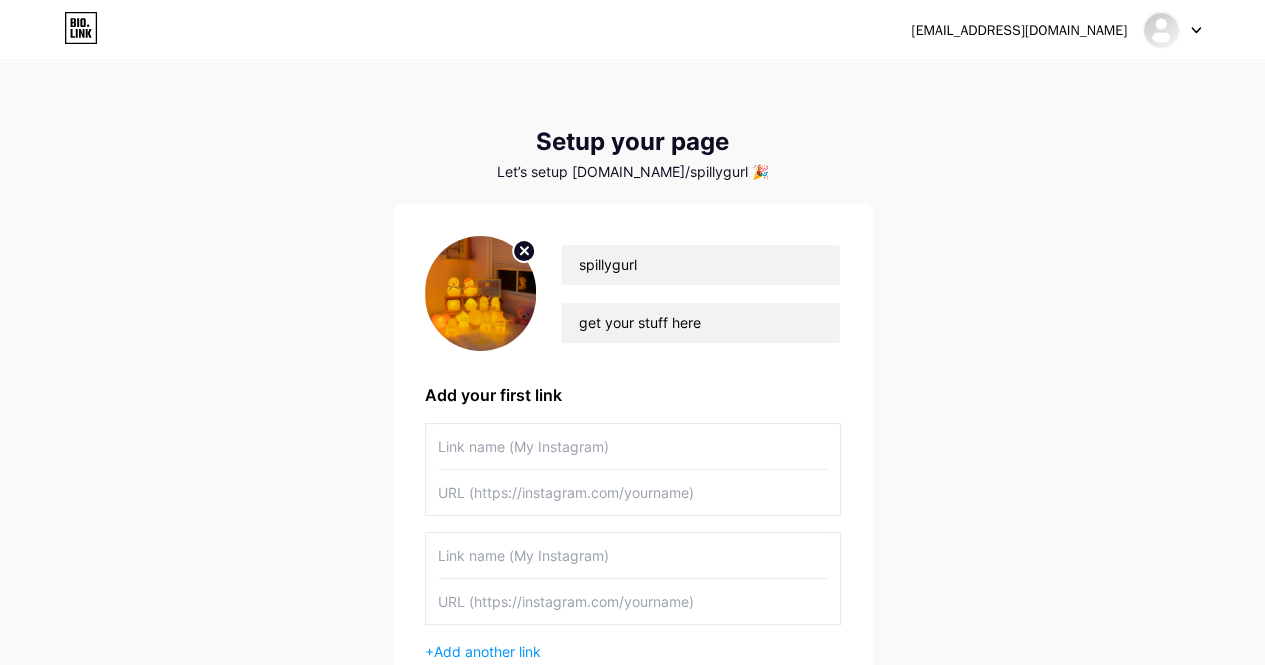 click at bounding box center (481, 293) 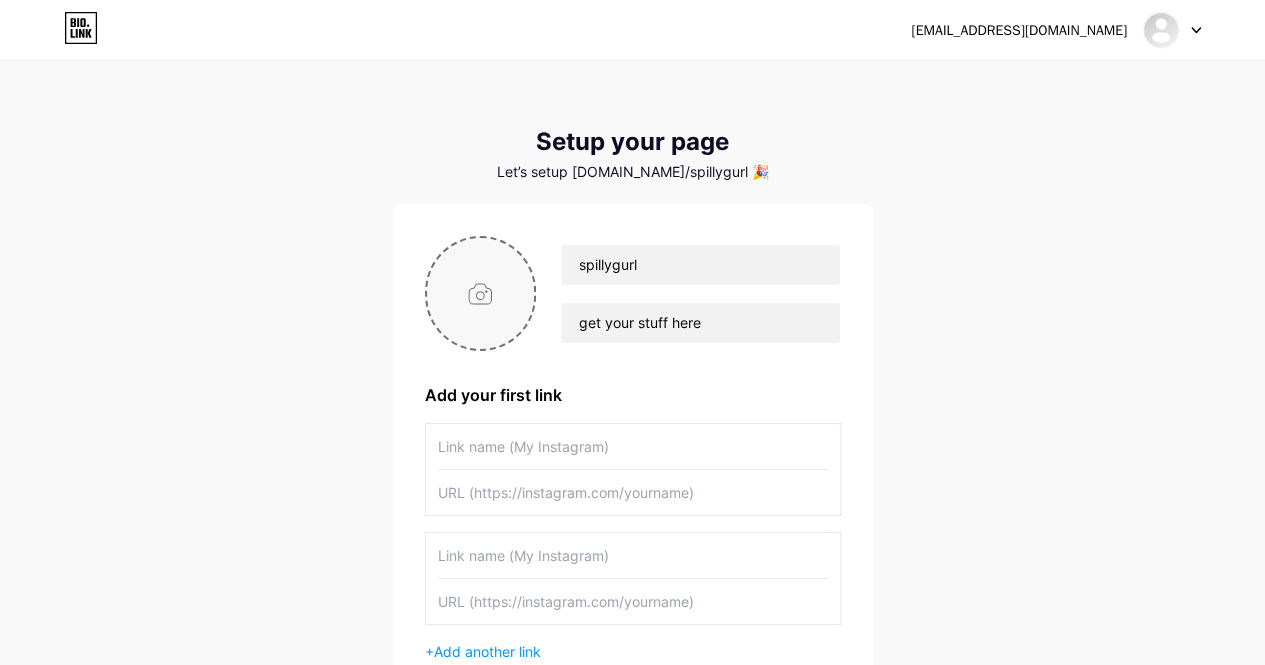 click at bounding box center [481, 293] 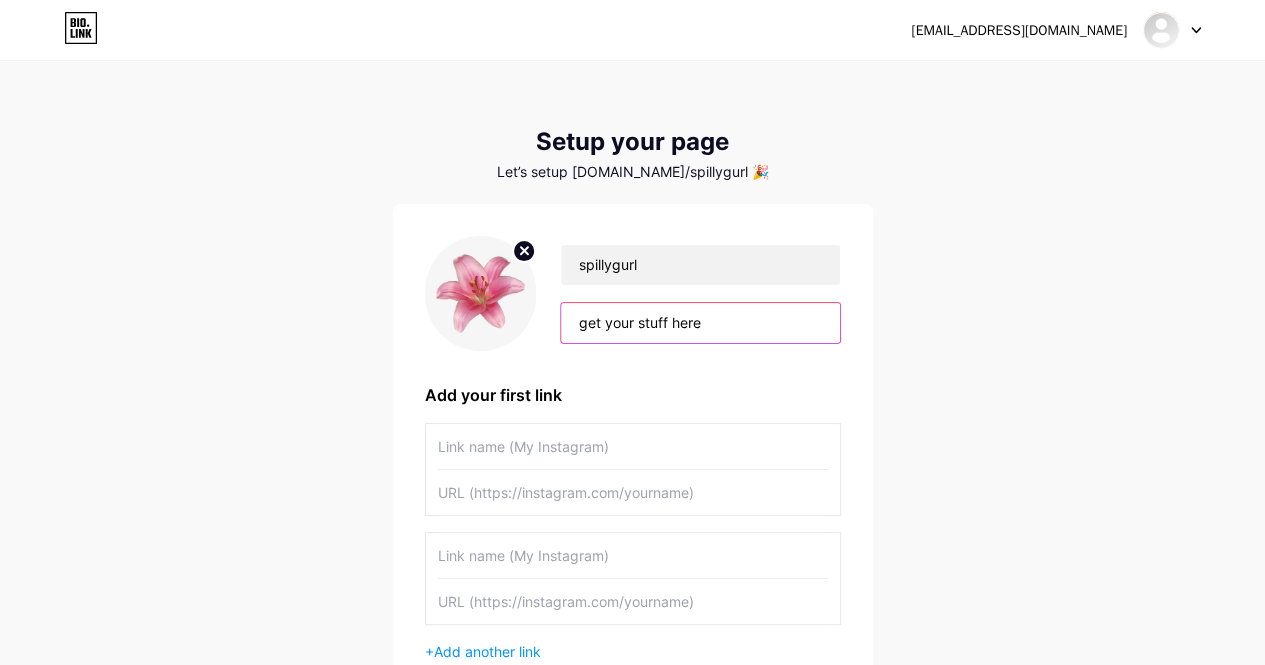 click on "get your stuff here" at bounding box center [700, 323] 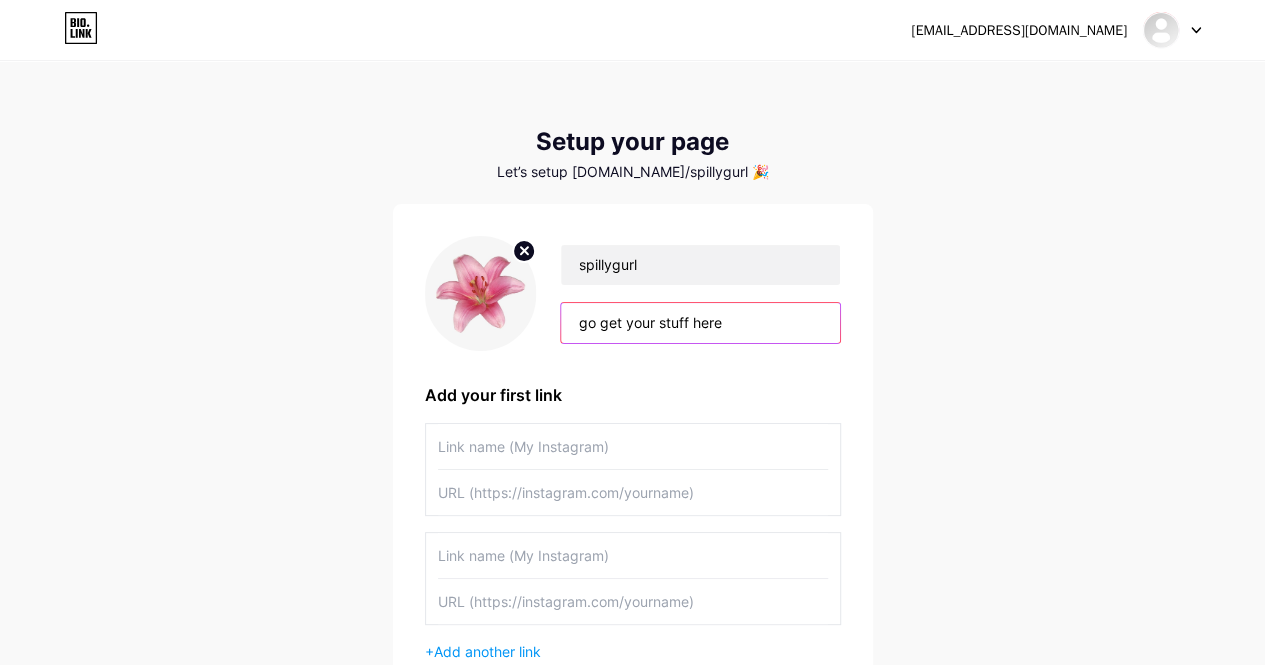 type on "go get your stuff here" 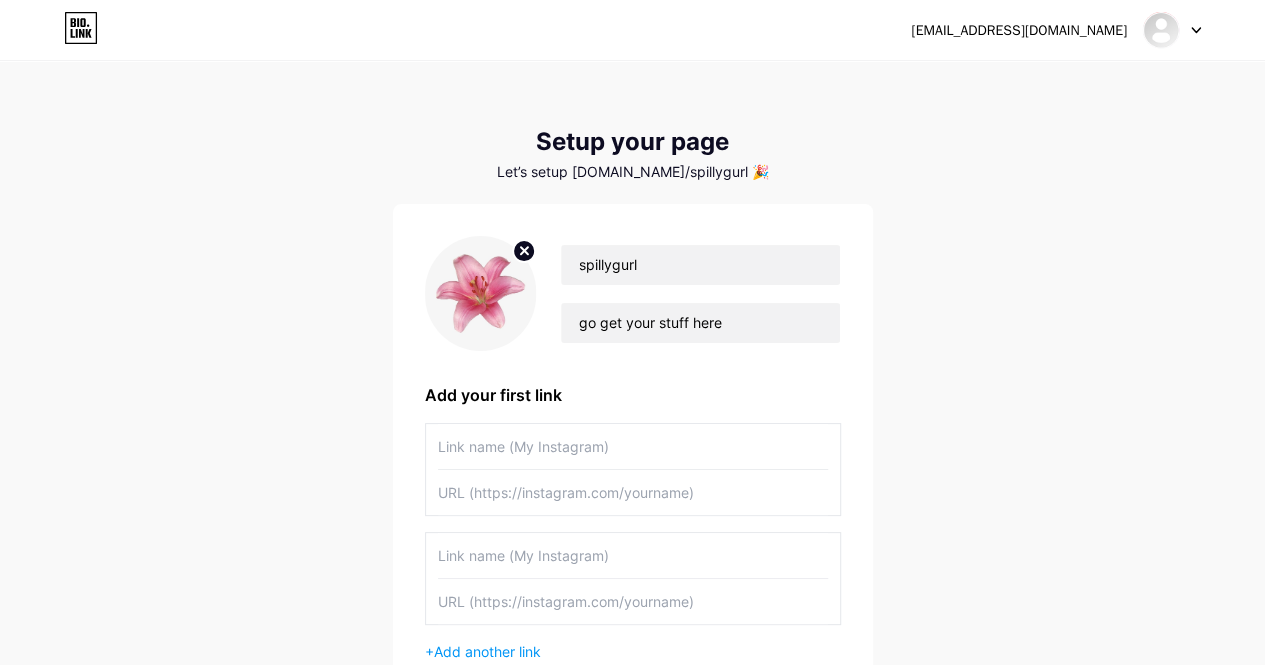 click at bounding box center (633, 446) 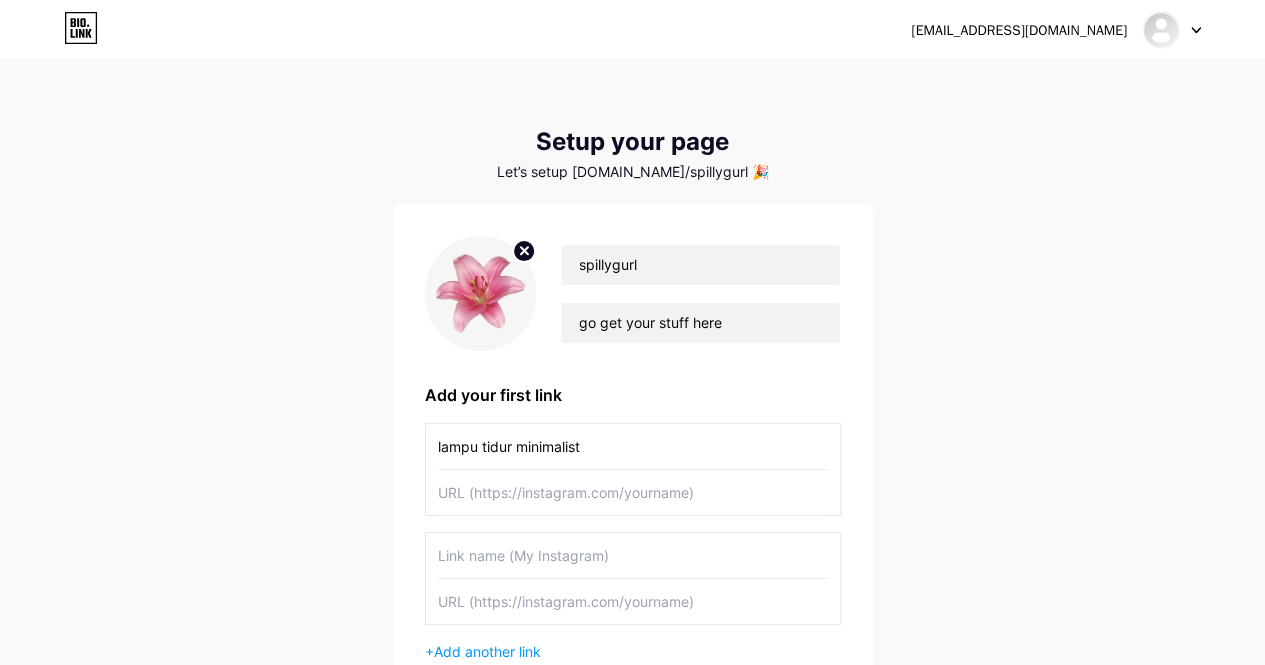 type on "lampu tidur minimalist" 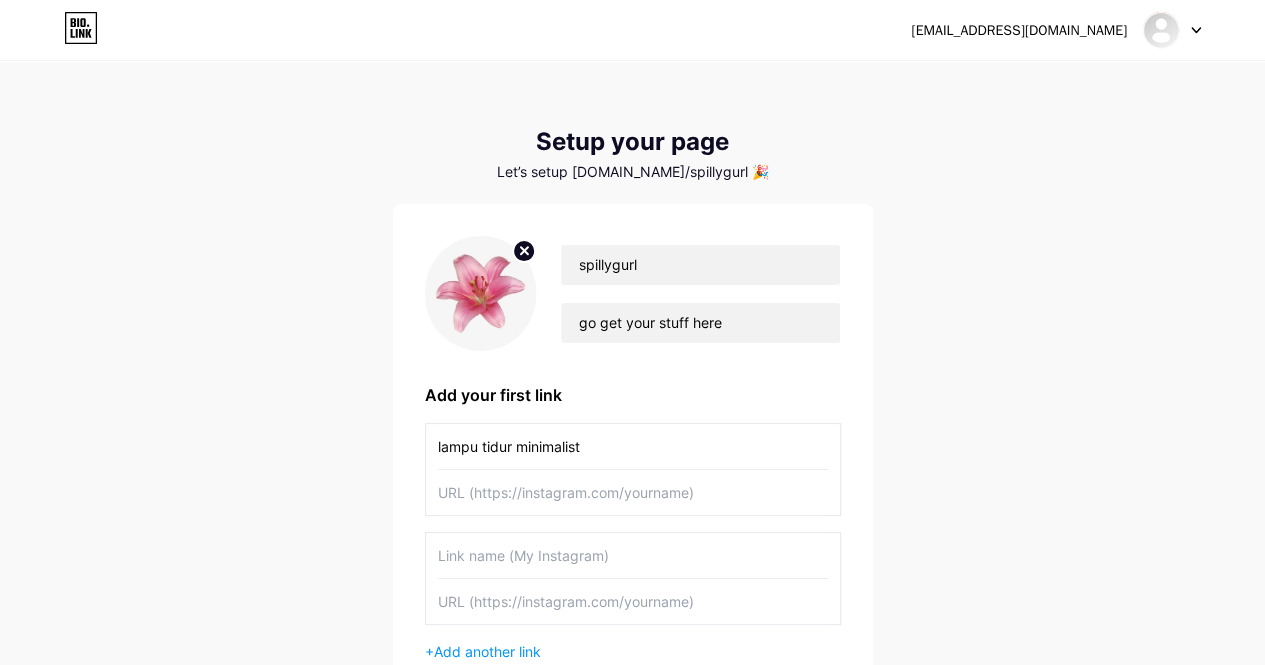 click at bounding box center [633, 492] 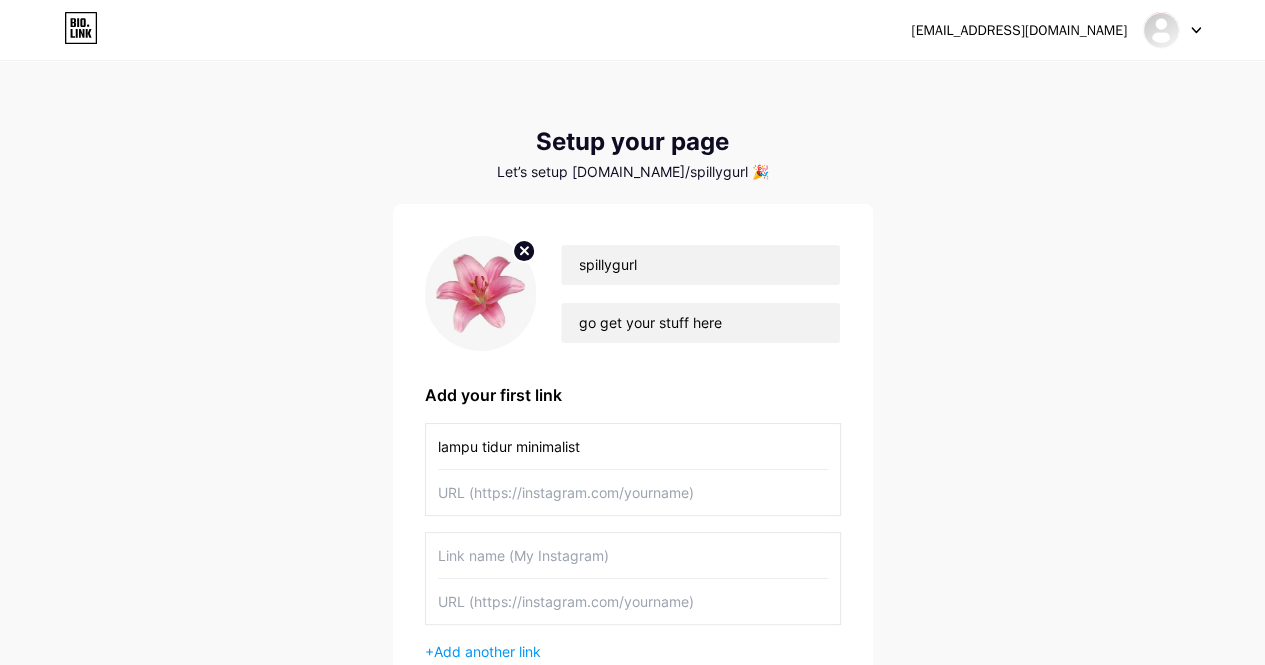 paste on "[URL][DOMAIN_NAME]" 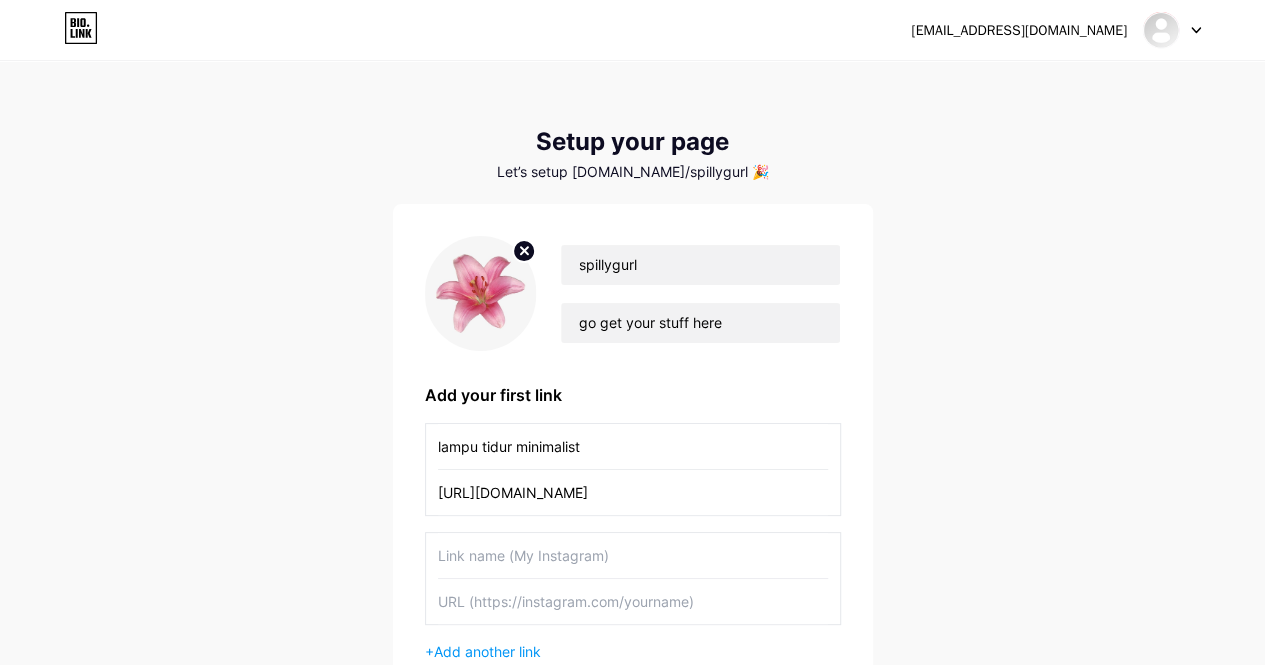 type on "[URL][DOMAIN_NAME]" 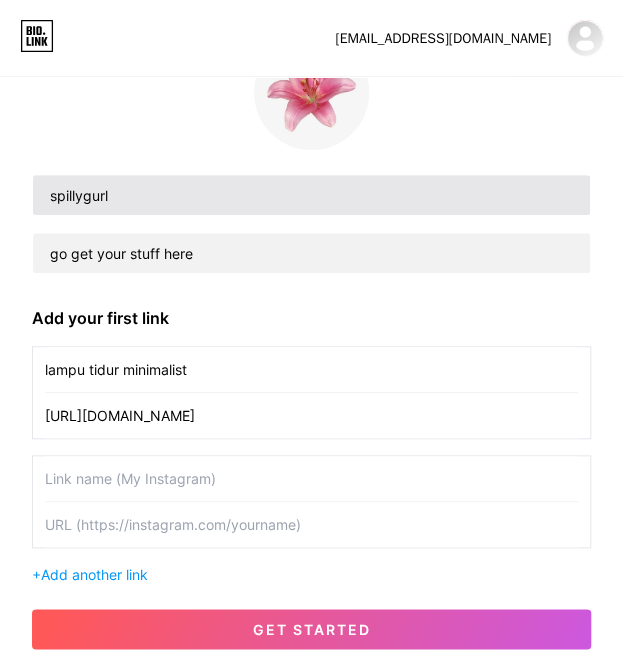 scroll, scrollTop: 166, scrollLeft: 0, axis: vertical 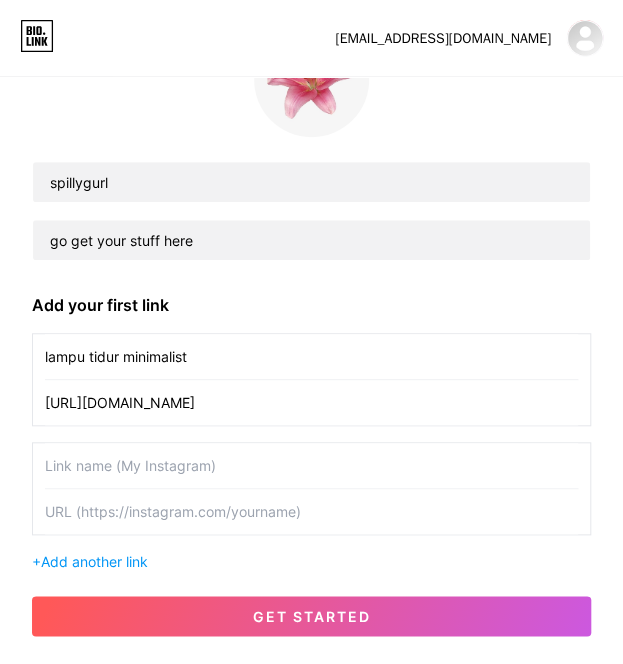 click at bounding box center [311, 511] 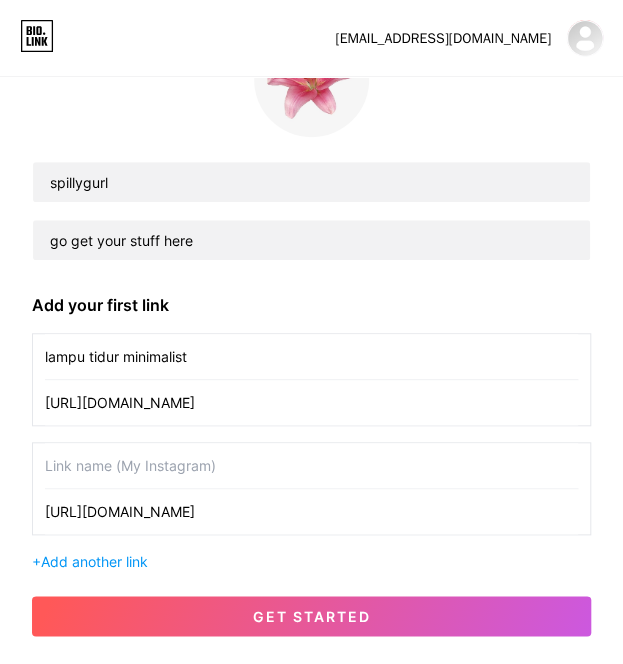 type on "[URL][DOMAIN_NAME]" 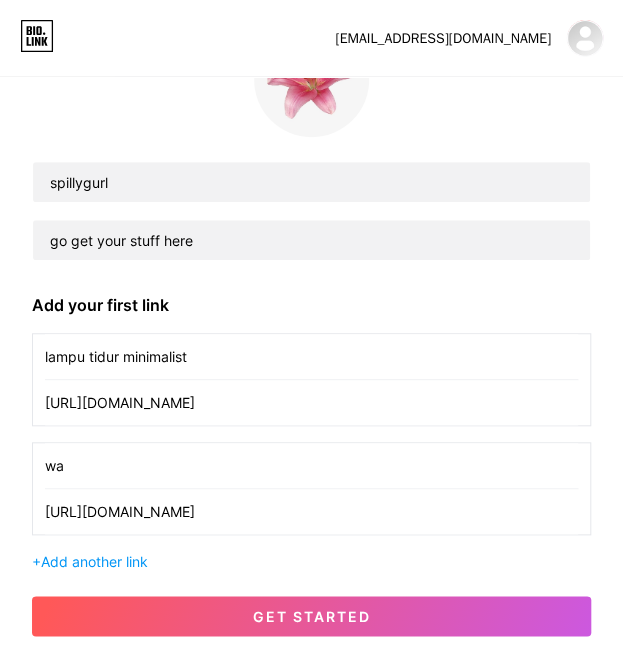 type on "w" 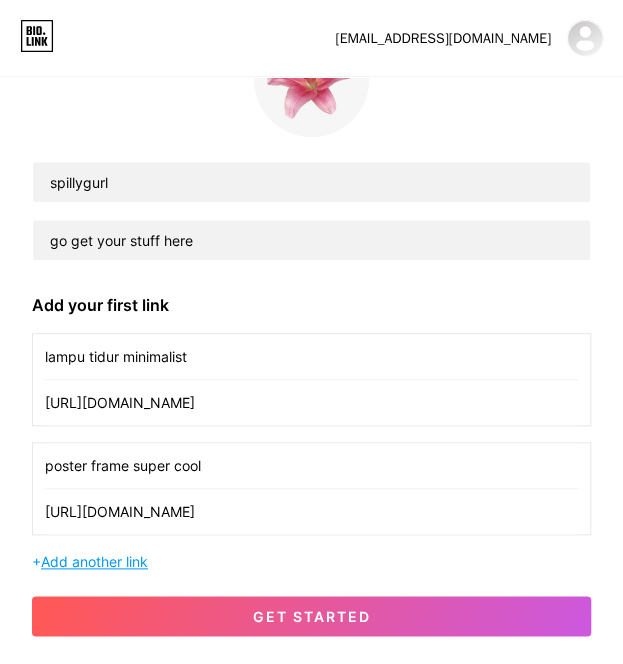 type on "poster frame super cool" 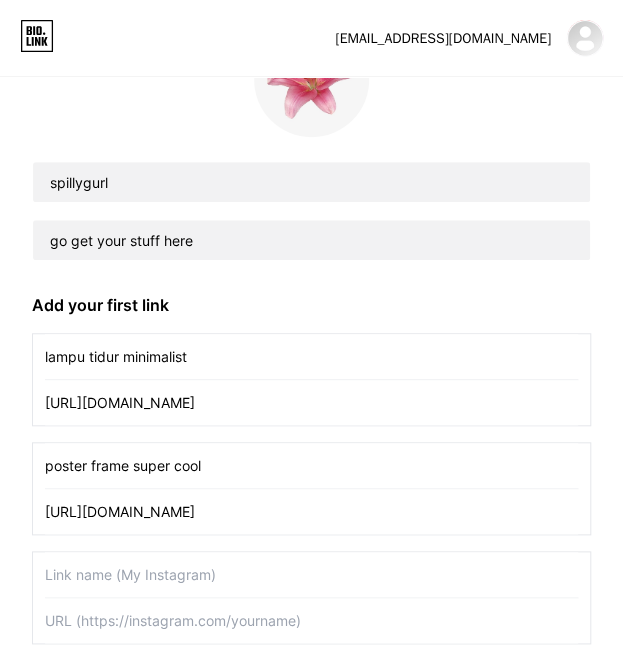 scroll, scrollTop: 274, scrollLeft: 0, axis: vertical 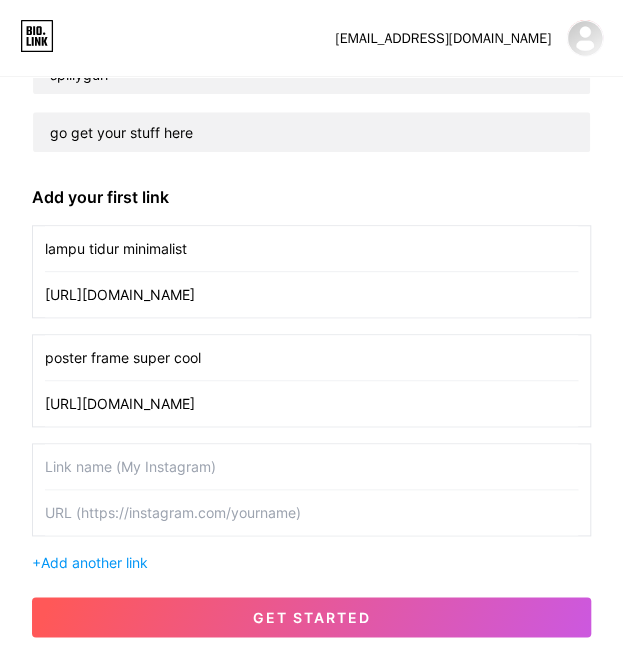 click at bounding box center [311, 466] 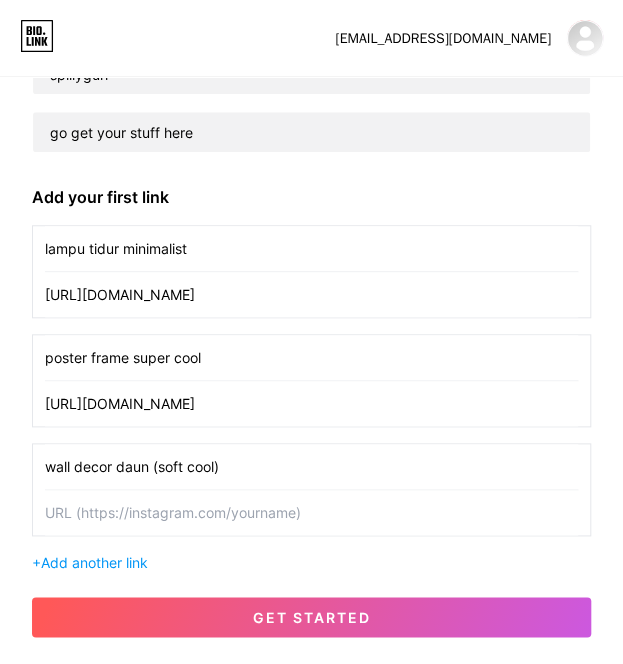 type on "wall decor daun (soft cool)" 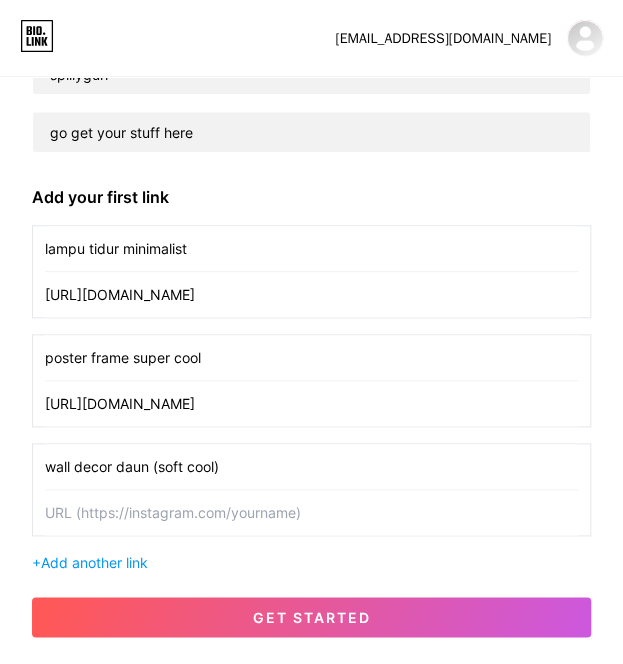 click at bounding box center [311, 512] 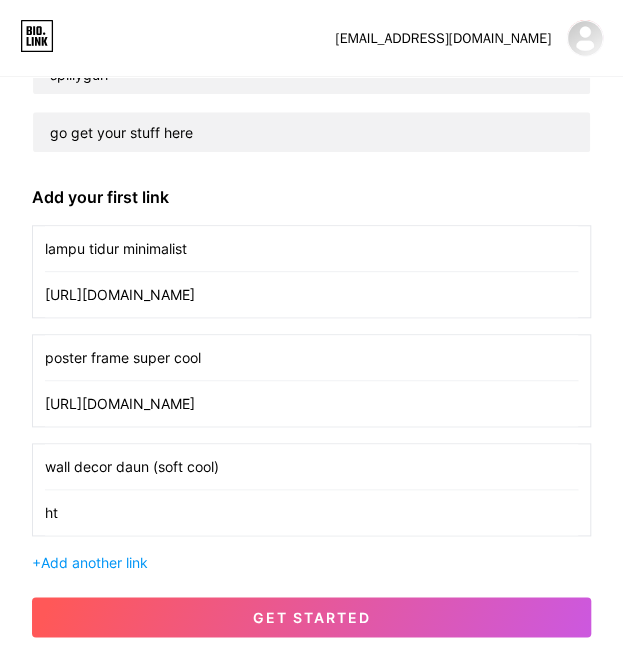 type on "h" 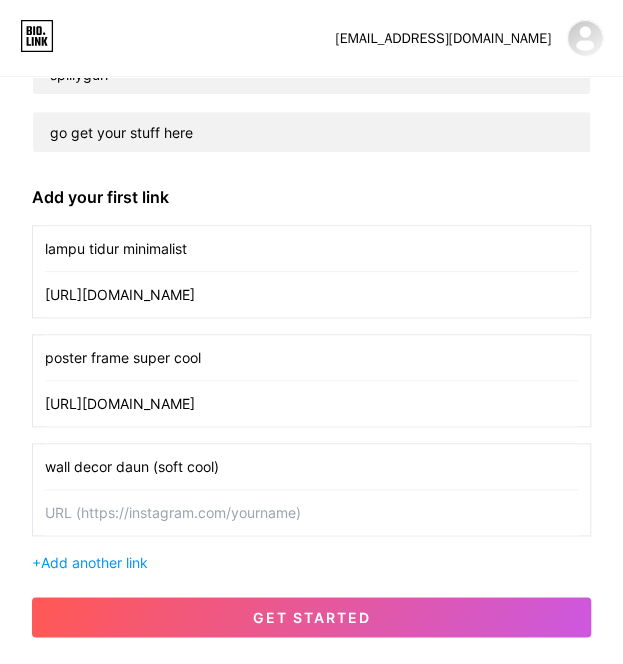 click at bounding box center [311, 512] 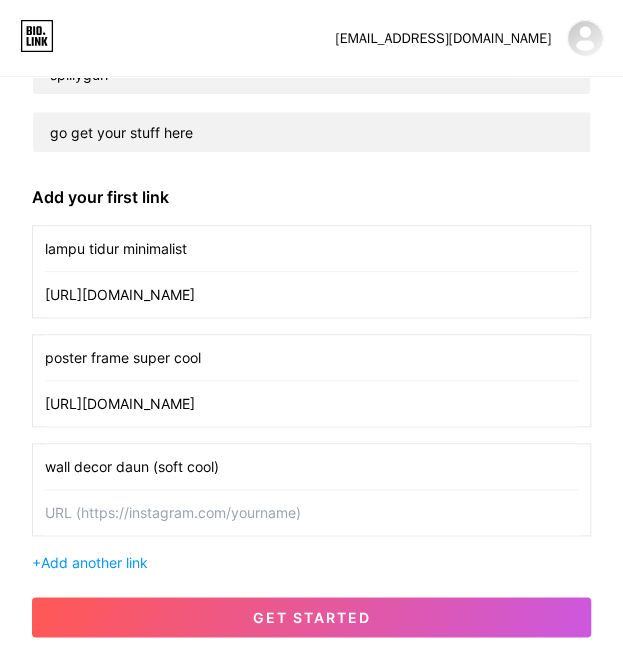 paste on "[URL][DOMAIN_NAME]" 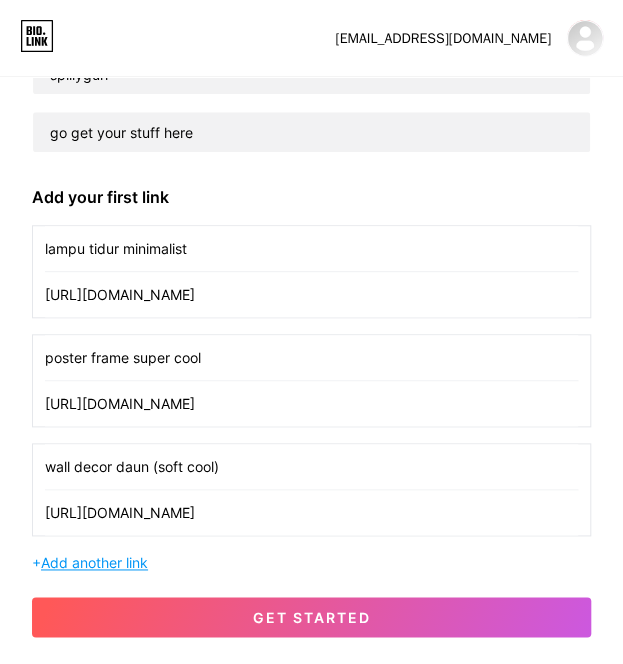 type on "[URL][DOMAIN_NAME]" 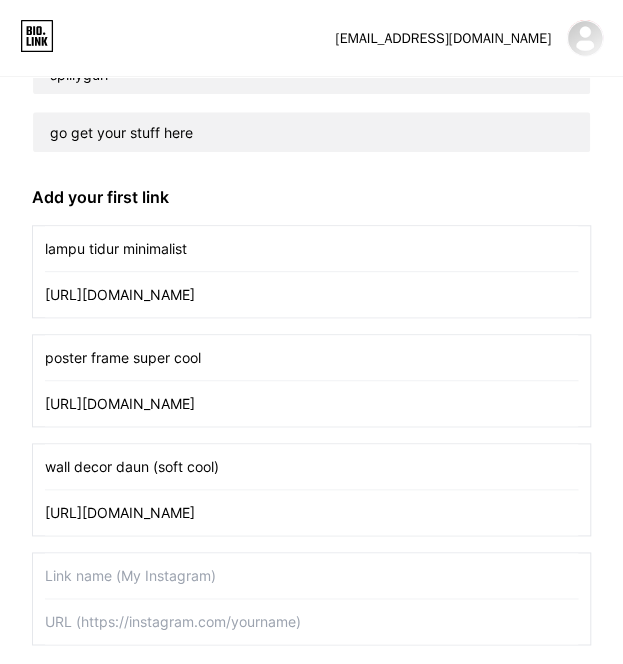 scroll, scrollTop: 382, scrollLeft: 0, axis: vertical 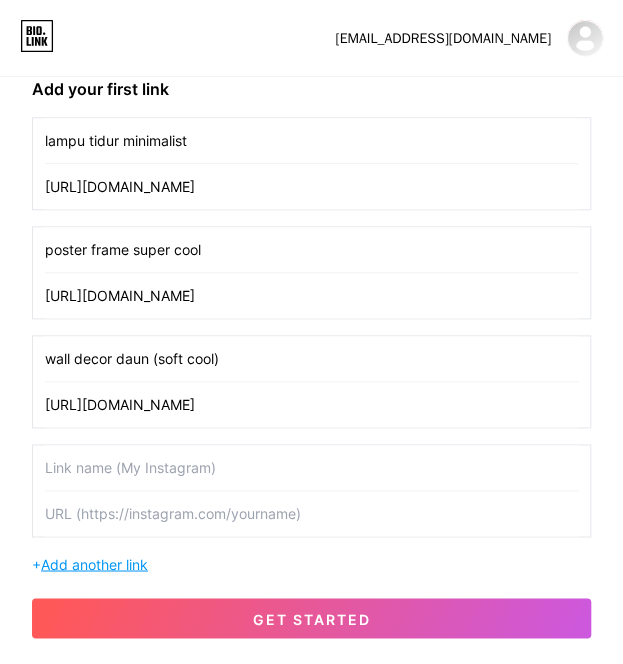 click on "Add another link" at bounding box center [94, 563] 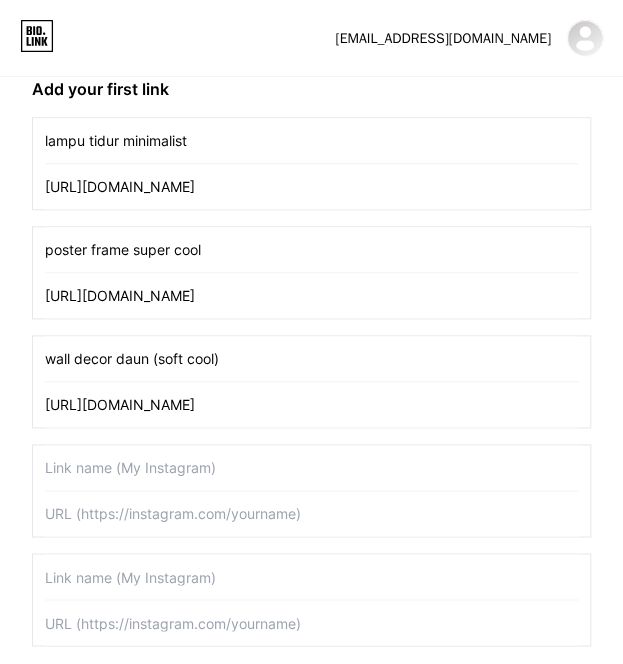 scroll, scrollTop: 490, scrollLeft: 0, axis: vertical 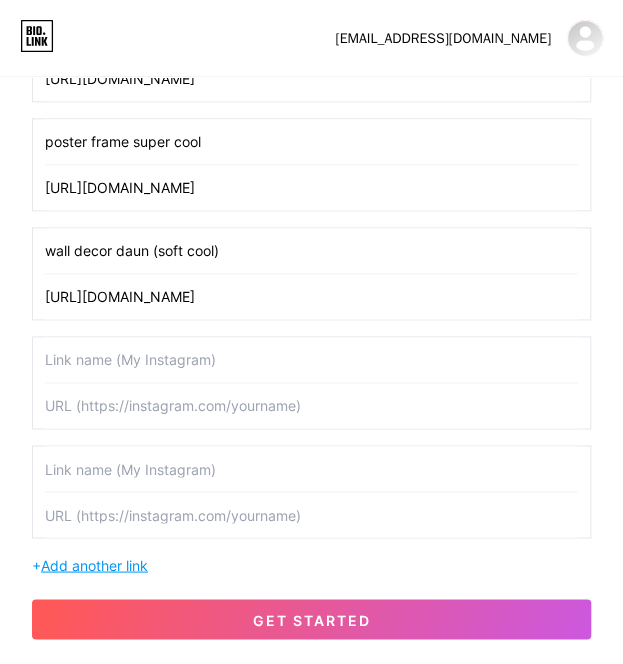 click on "Add another link" at bounding box center [94, 564] 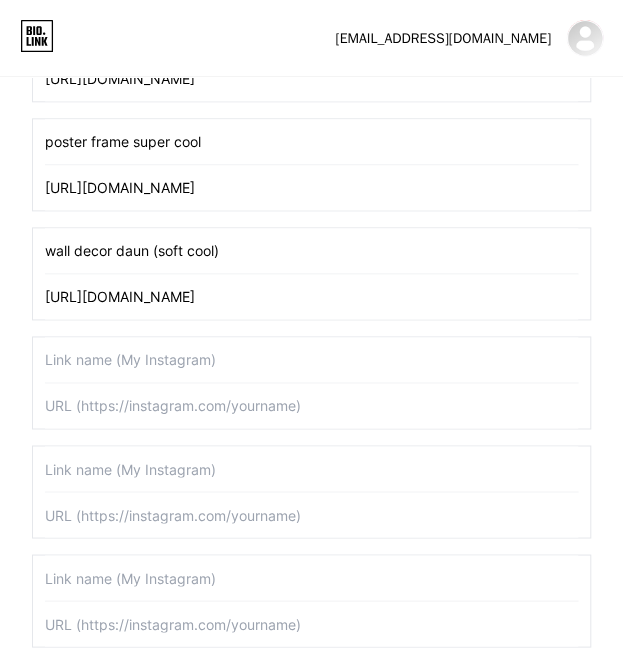 scroll, scrollTop: 598, scrollLeft: 0, axis: vertical 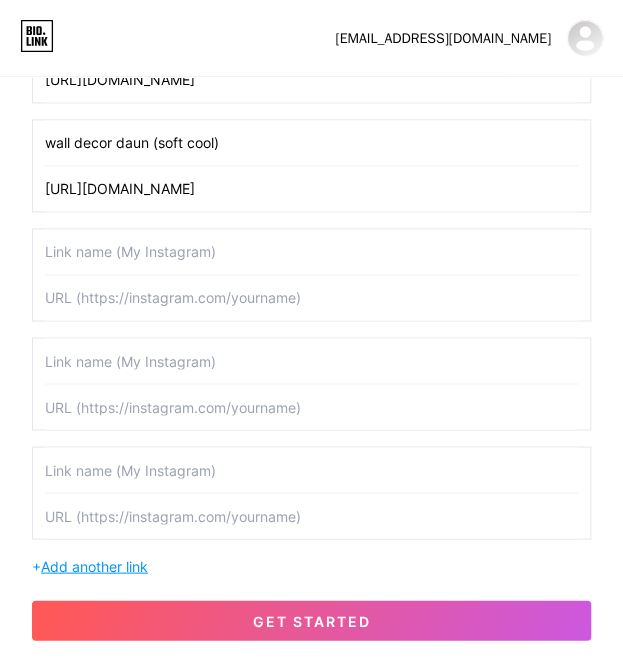 click on "Add another link" at bounding box center (94, 565) 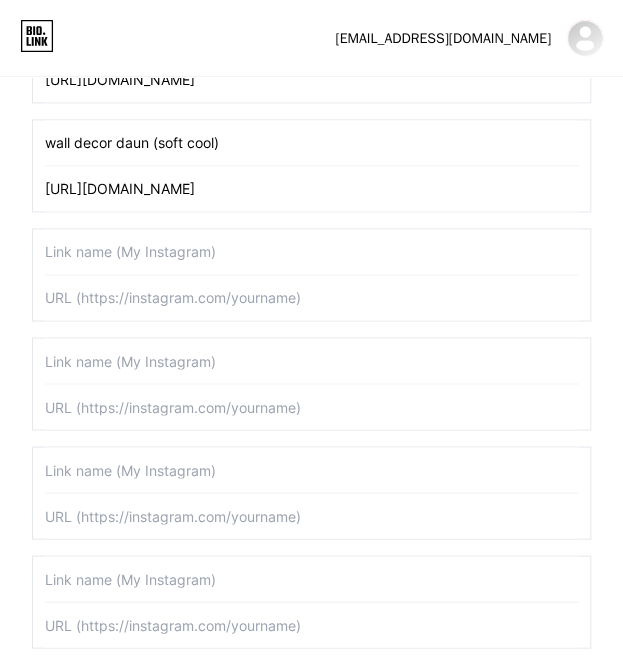 click at bounding box center [311, 251] 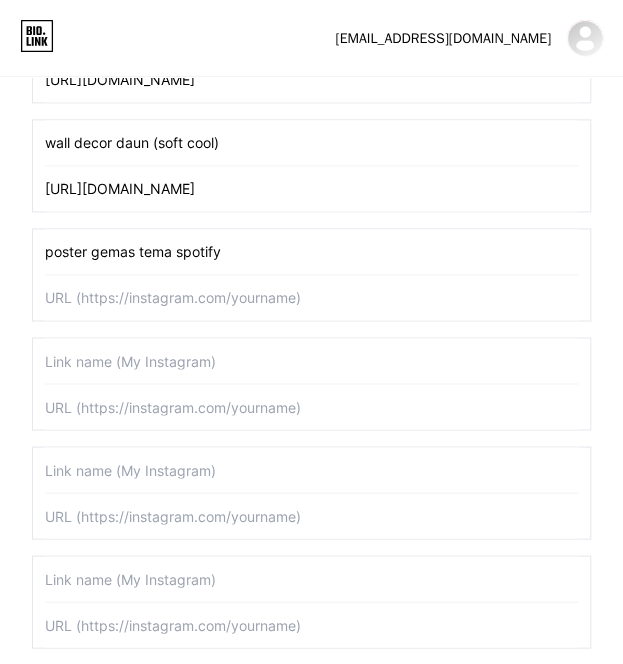 type on "poster gemas tema spotify" 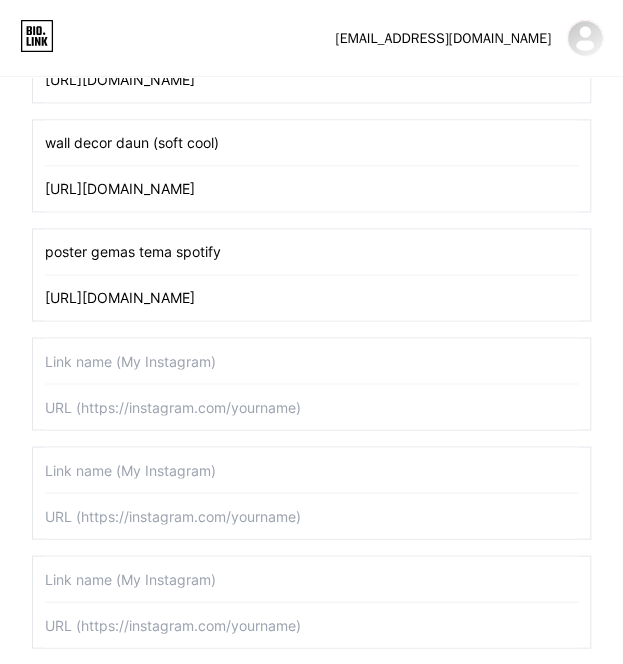 type on "[URL][DOMAIN_NAME]" 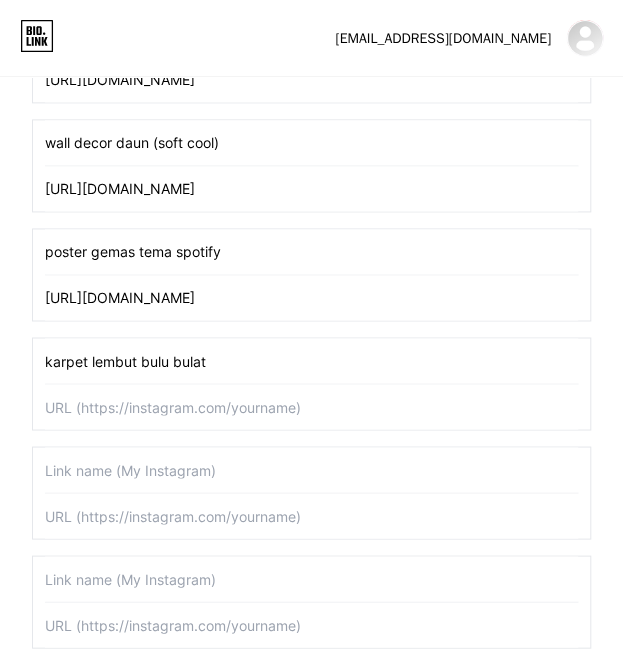 type on "karpet lembut bulu bulat" 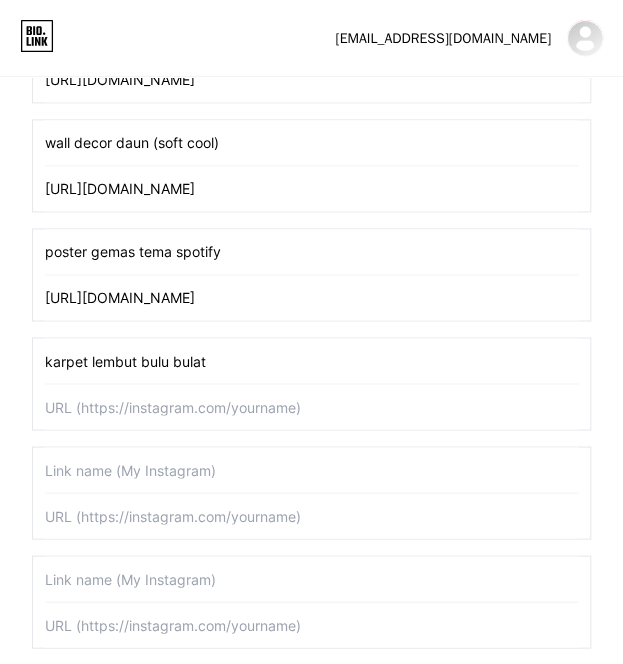 click at bounding box center [311, 406] 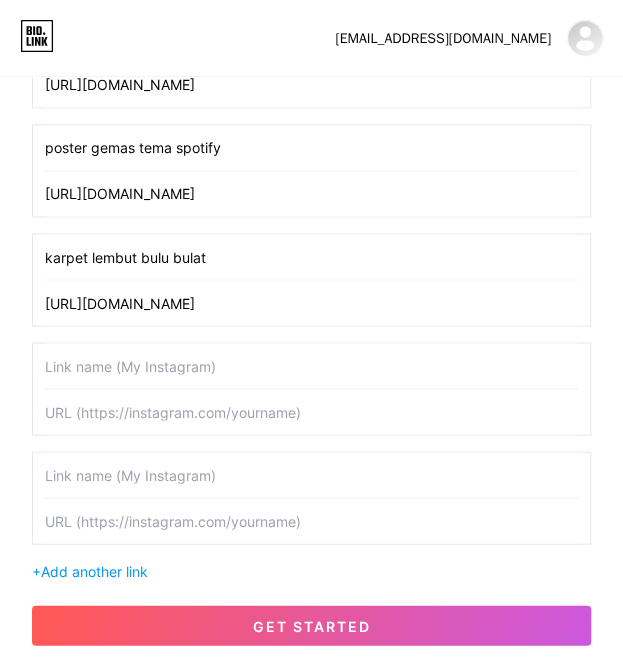 scroll, scrollTop: 706, scrollLeft: 0, axis: vertical 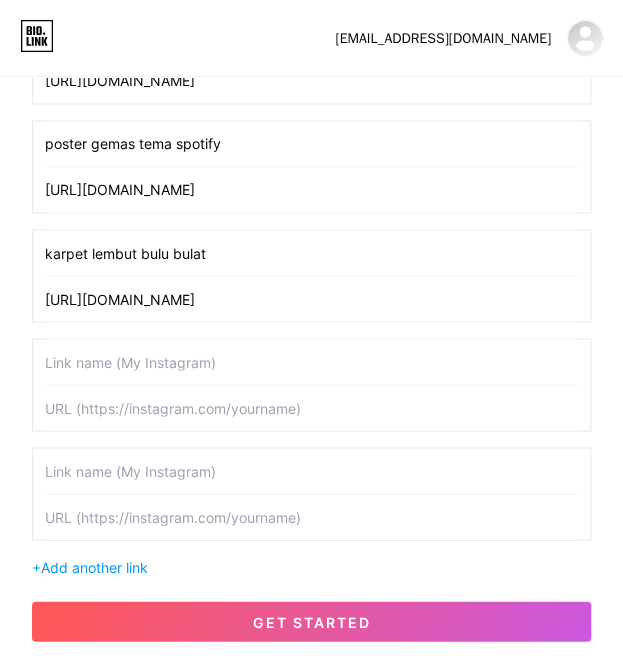 type on "[URL][DOMAIN_NAME]" 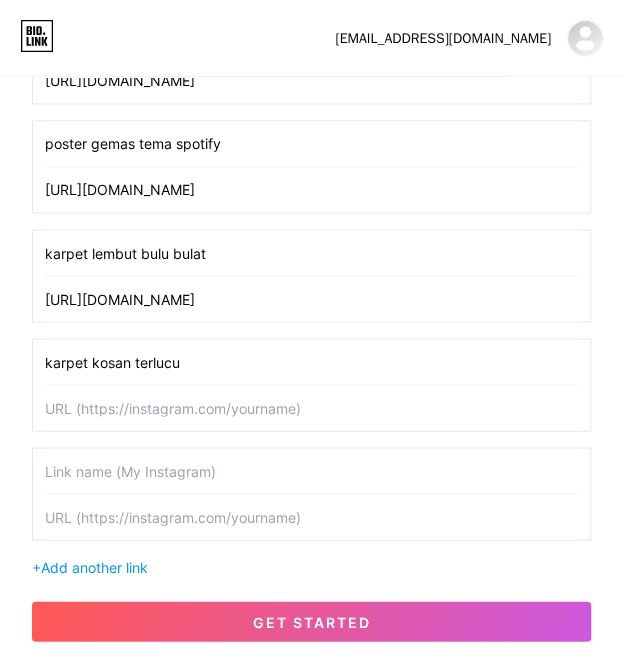 type on "karpet kosan terlucu" 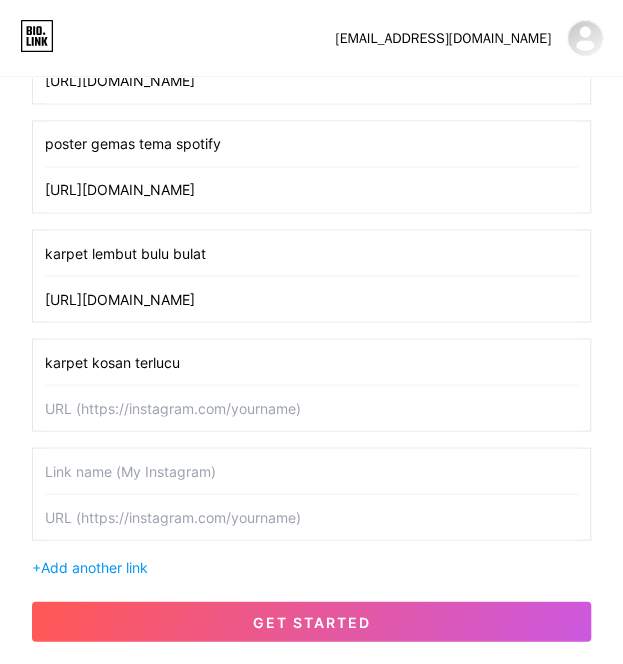 click at bounding box center (311, 407) 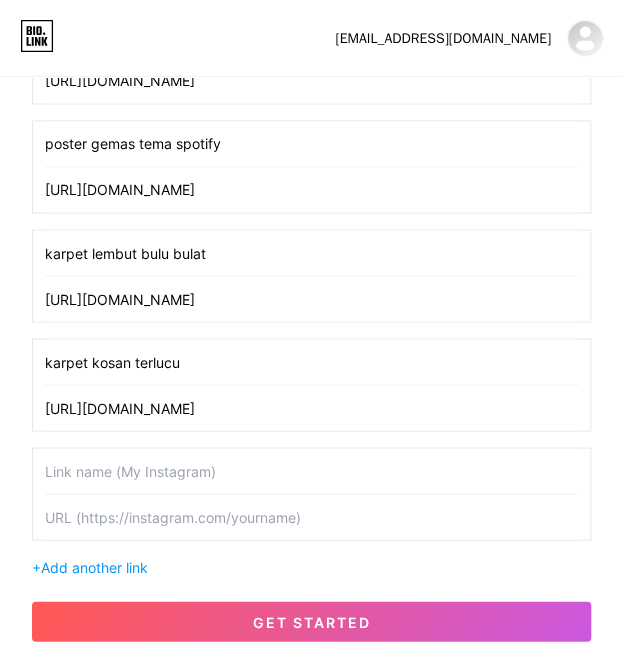 type on "[URL][DOMAIN_NAME]" 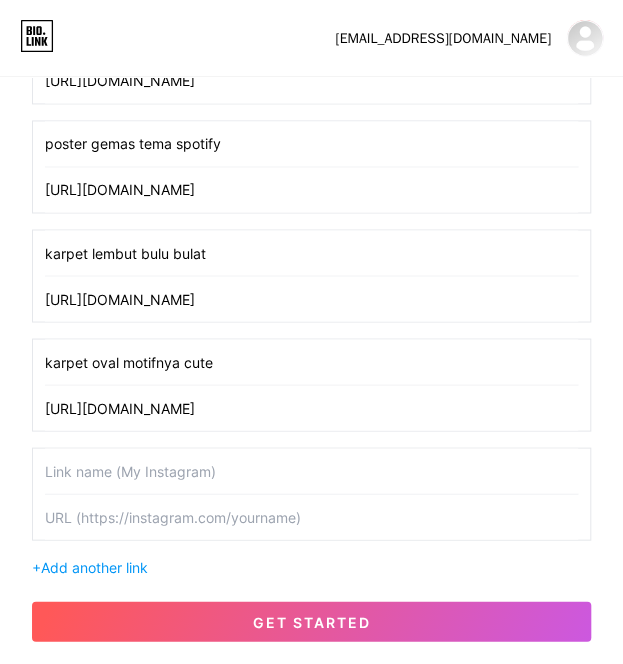 type on "karpet oval motifnya cute" 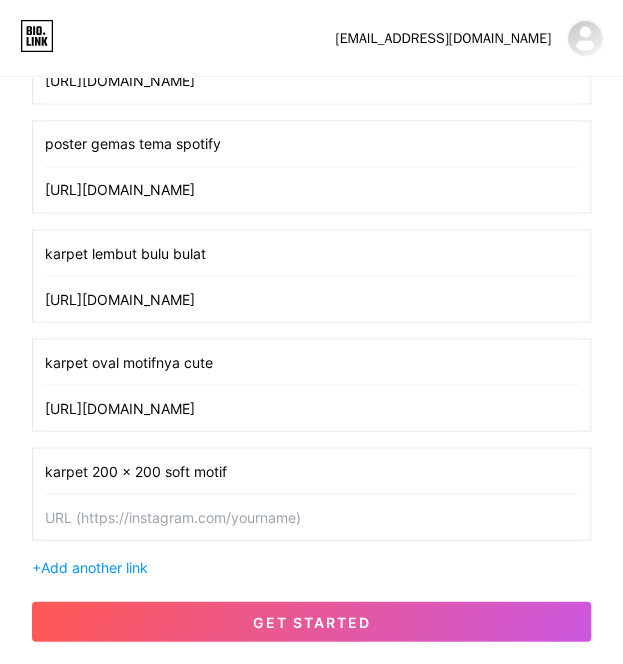 type on "karpet 200 x 200 soft motif" 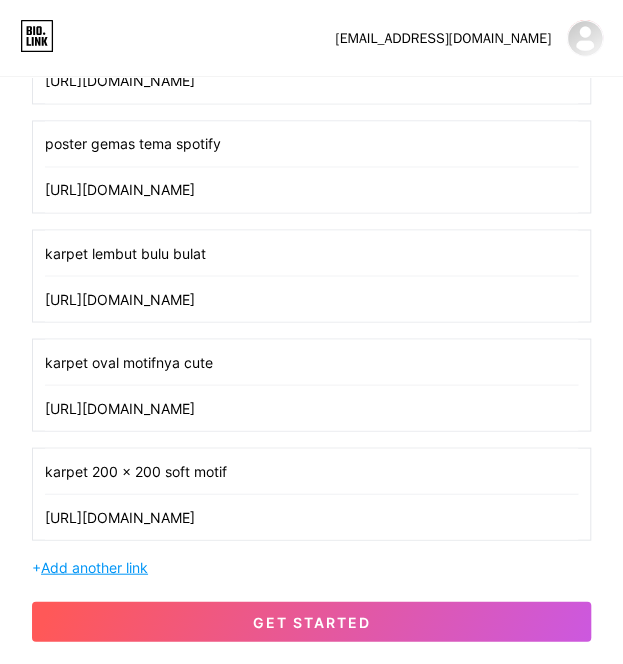 type on "[URL][DOMAIN_NAME]" 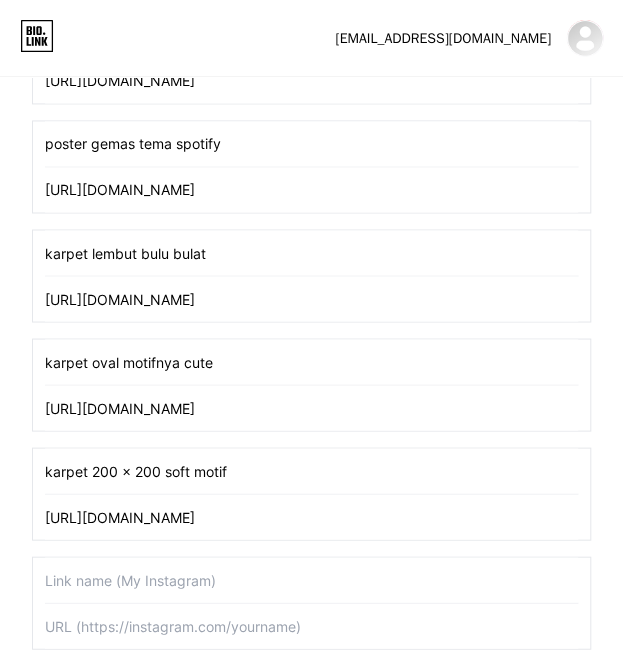 scroll, scrollTop: 814, scrollLeft: 0, axis: vertical 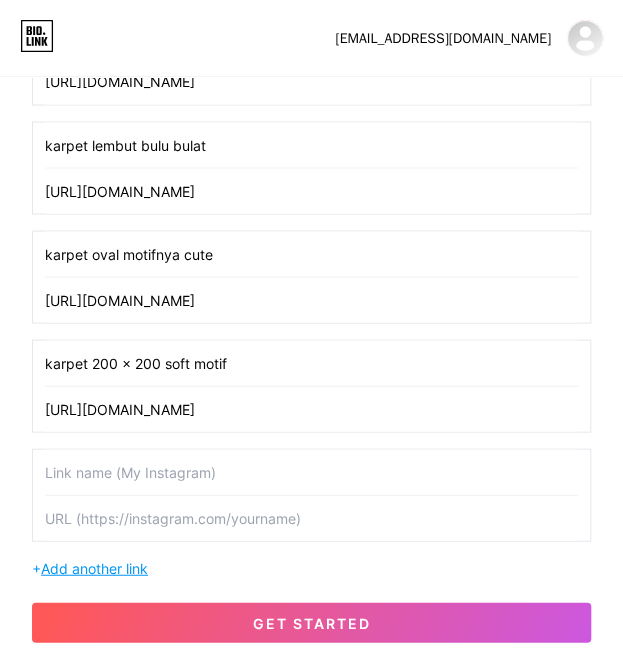 click on "Add another link" at bounding box center (94, 567) 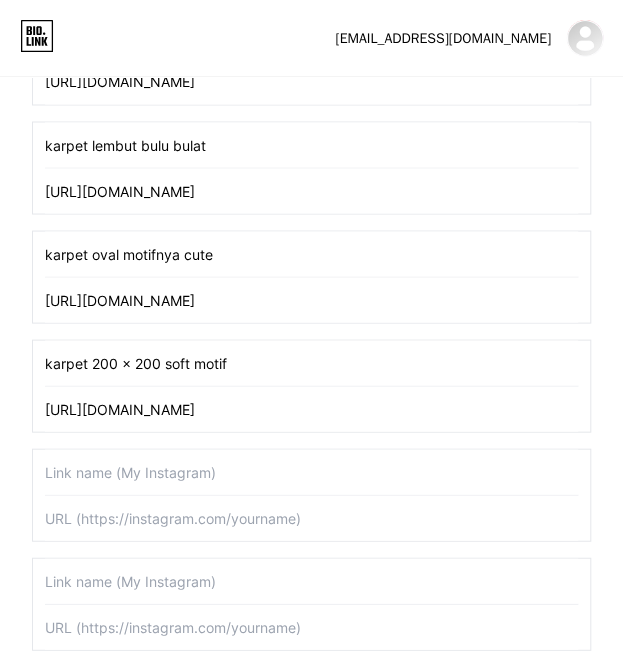 scroll, scrollTop: 922, scrollLeft: 0, axis: vertical 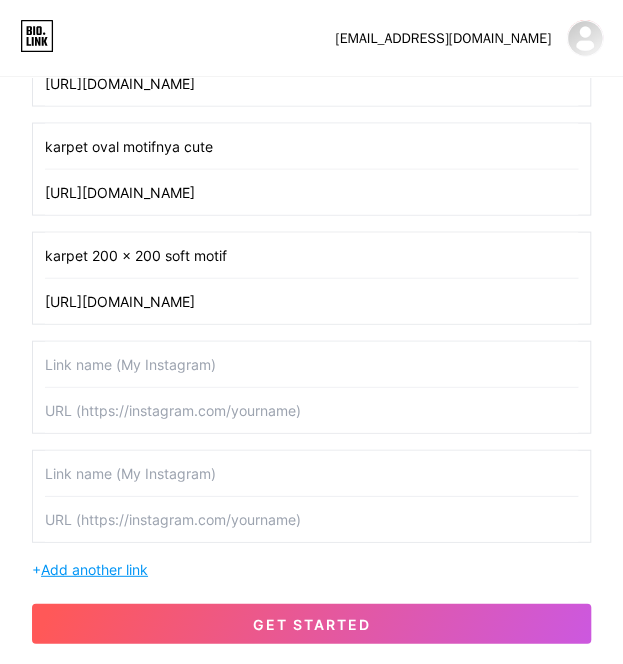 click on "Add another link" at bounding box center (94, 568) 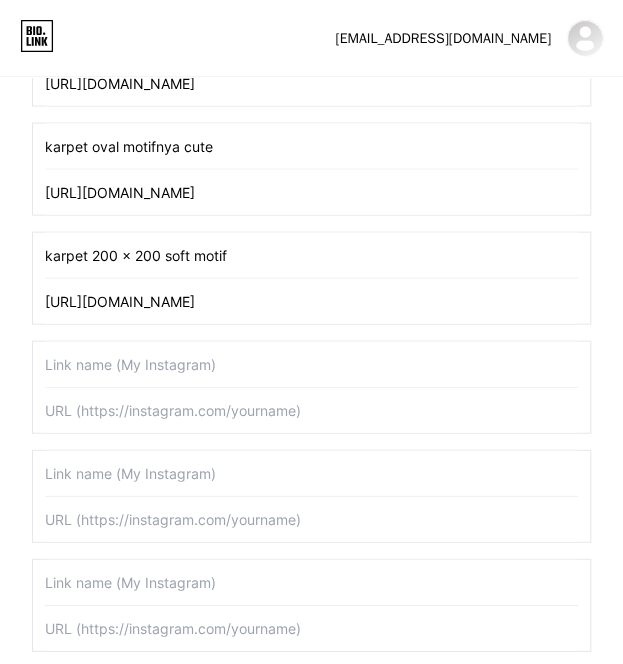 scroll, scrollTop: 1030, scrollLeft: 0, axis: vertical 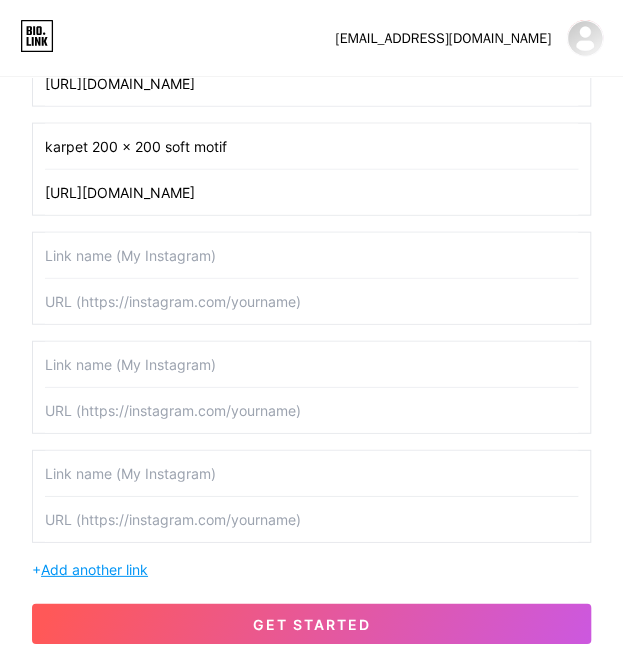 click on "Add another link" at bounding box center (94, 569) 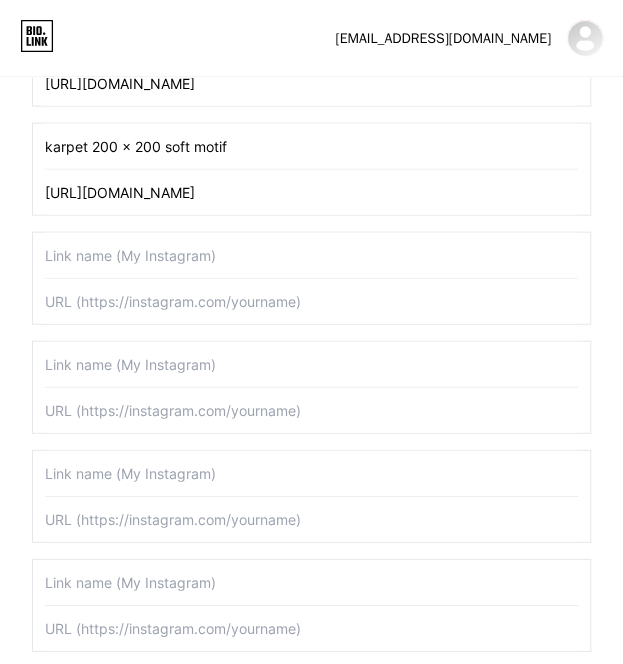 scroll, scrollTop: 1138, scrollLeft: 0, axis: vertical 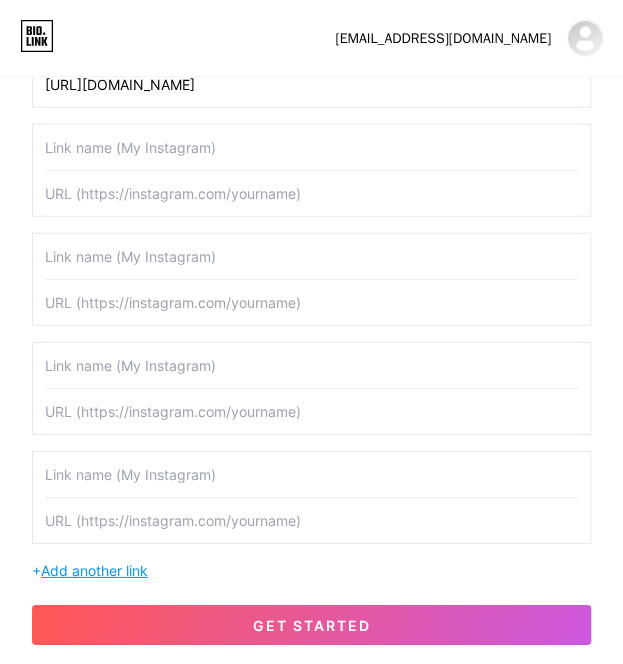 click on "Add another link" at bounding box center [94, 570] 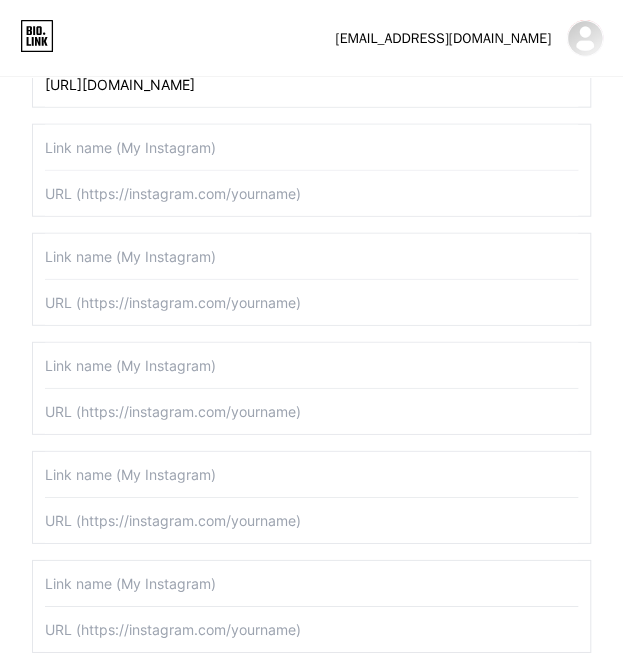 scroll, scrollTop: 1246, scrollLeft: 0, axis: vertical 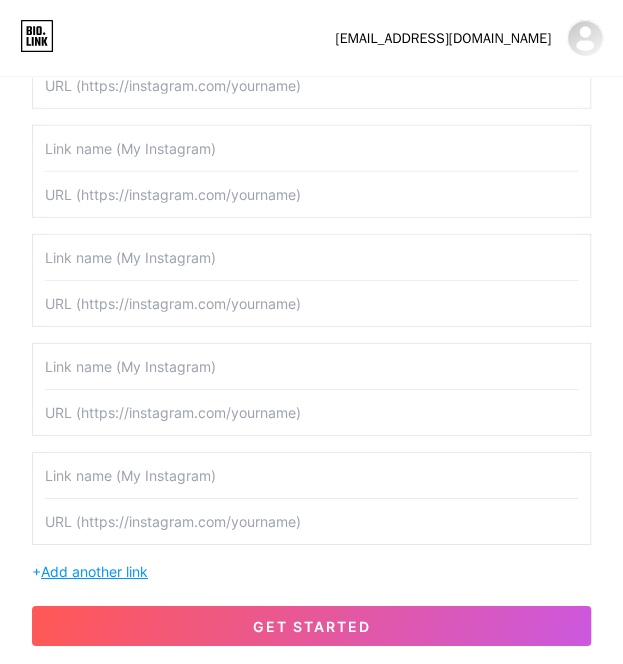 click on "Add another link" at bounding box center [94, 571] 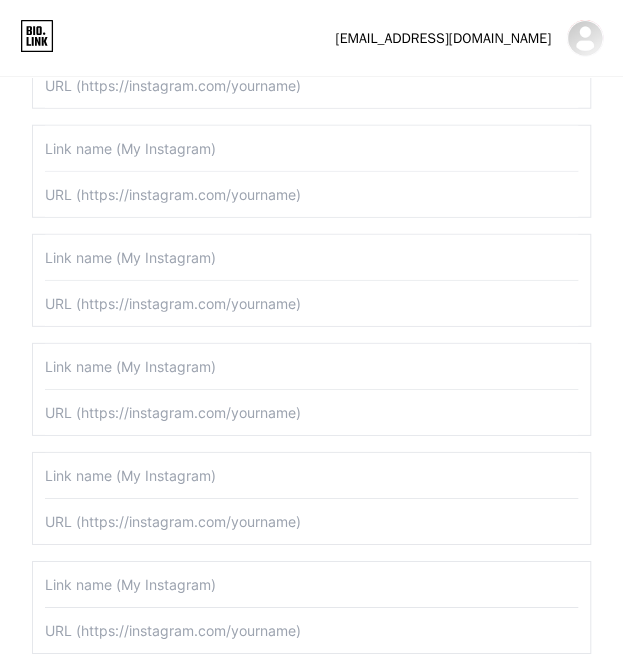 scroll, scrollTop: 1354, scrollLeft: 0, axis: vertical 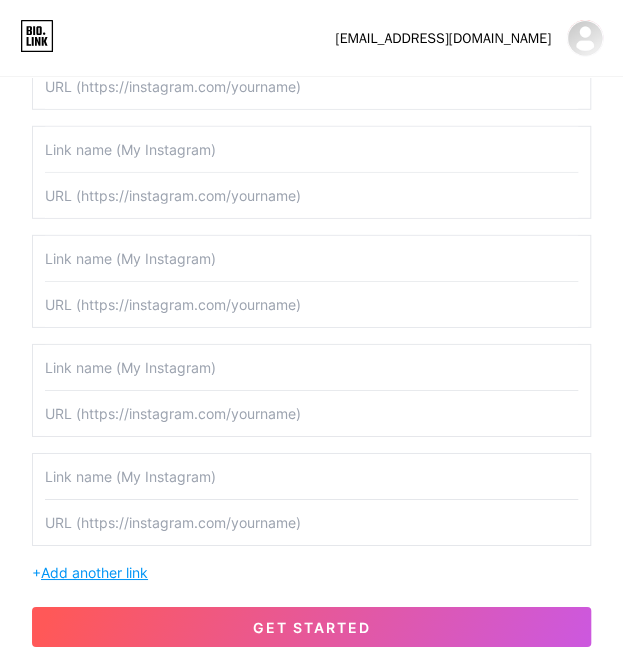 click on "Add another link" at bounding box center [94, 572] 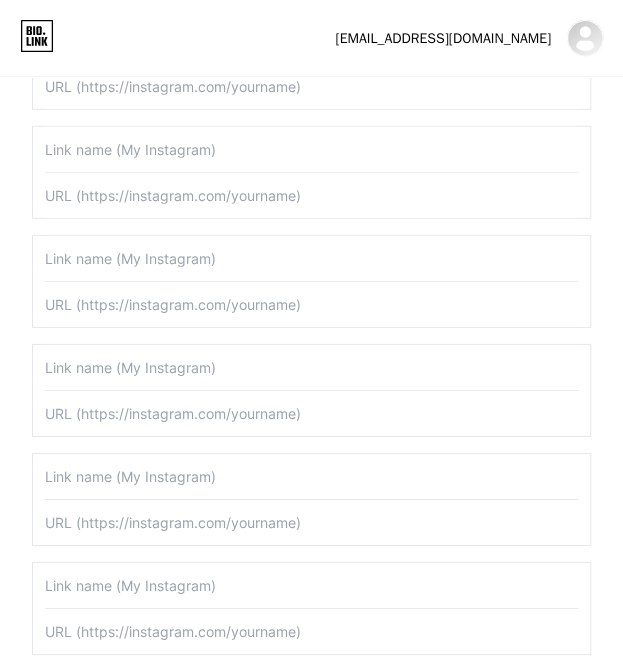 scroll, scrollTop: 1462, scrollLeft: 0, axis: vertical 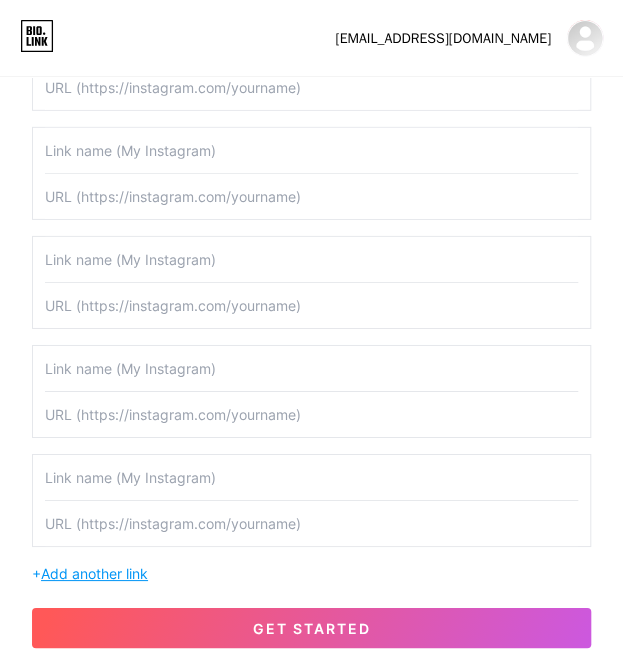 click on "Add another link" at bounding box center (94, 573) 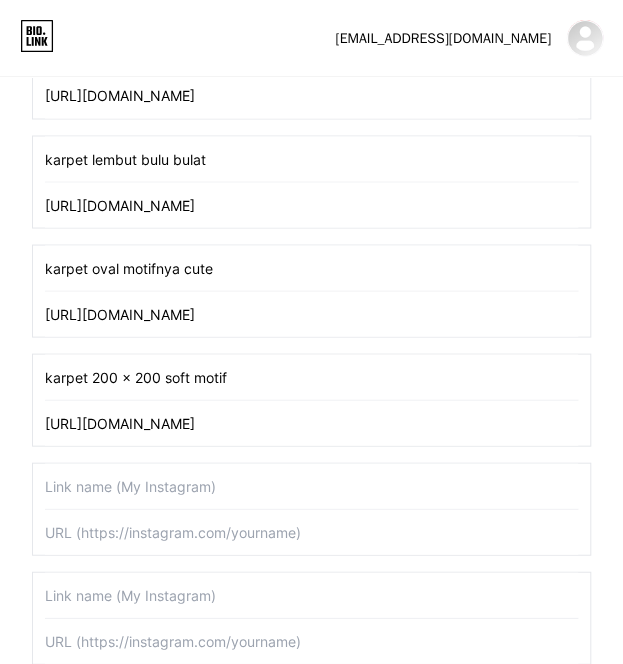 scroll, scrollTop: 802, scrollLeft: 0, axis: vertical 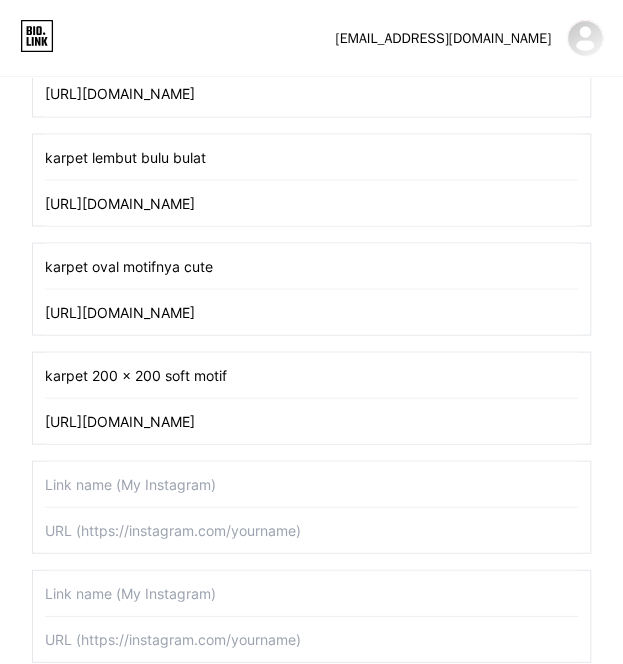 click at bounding box center (311, 483) 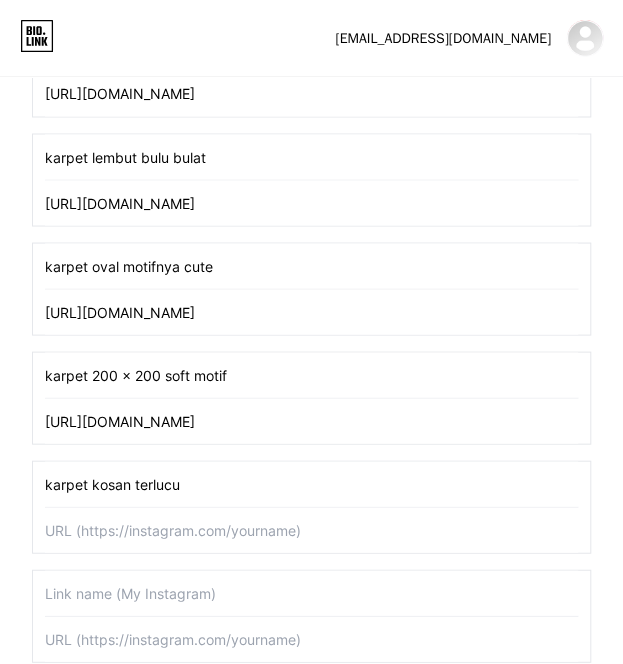 type on "karpet kosan terlucu" 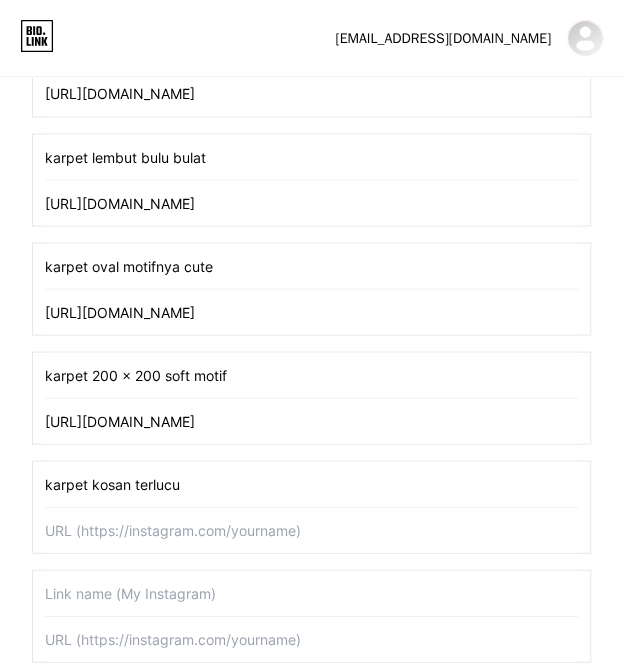 click at bounding box center (311, 529) 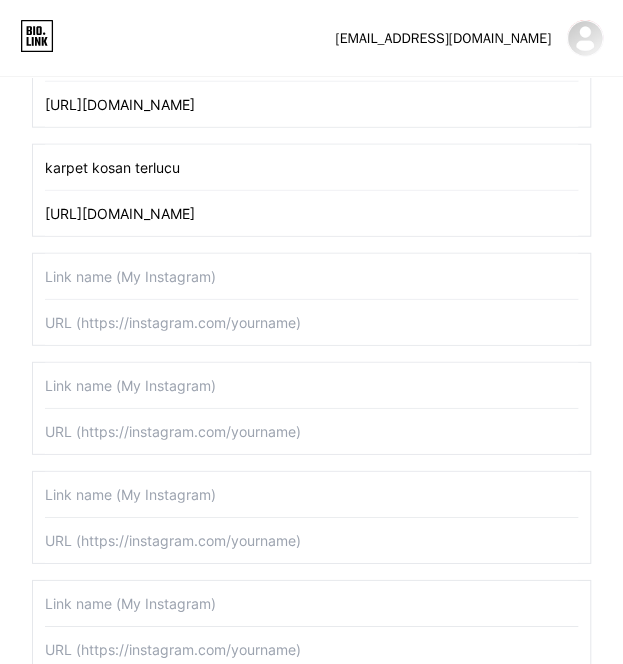 scroll, scrollTop: 1126, scrollLeft: 0, axis: vertical 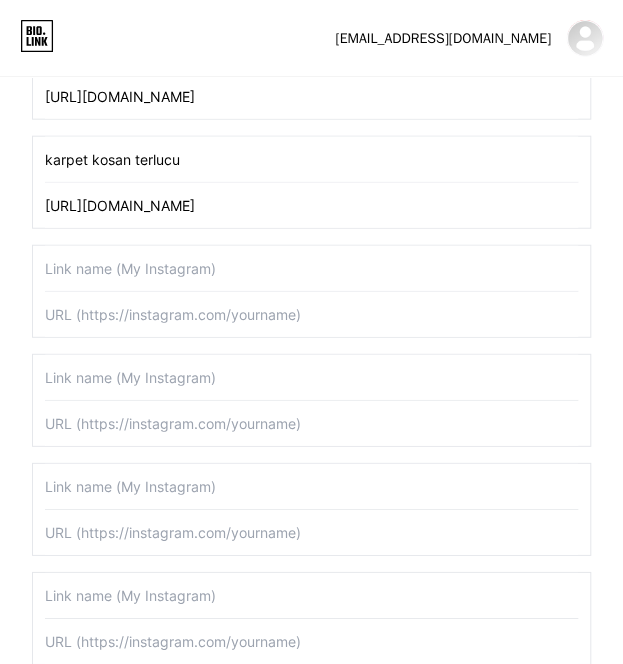 type on "[URL][DOMAIN_NAME]" 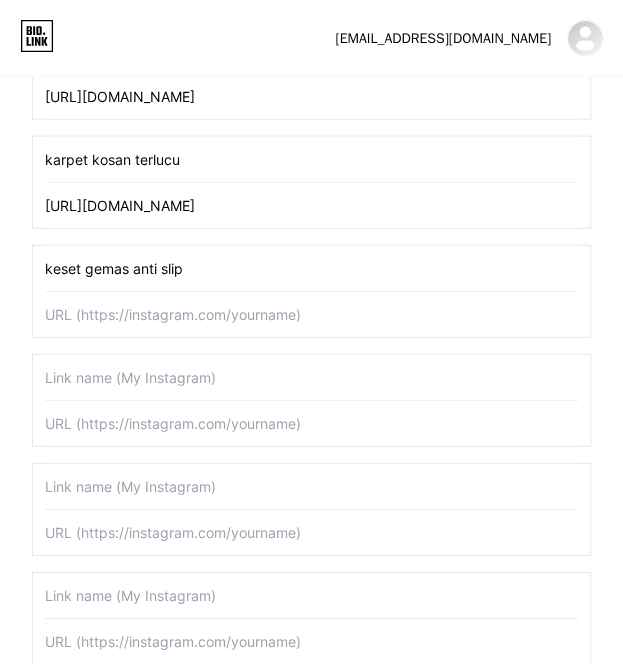 type on "keset gemas anti slip" 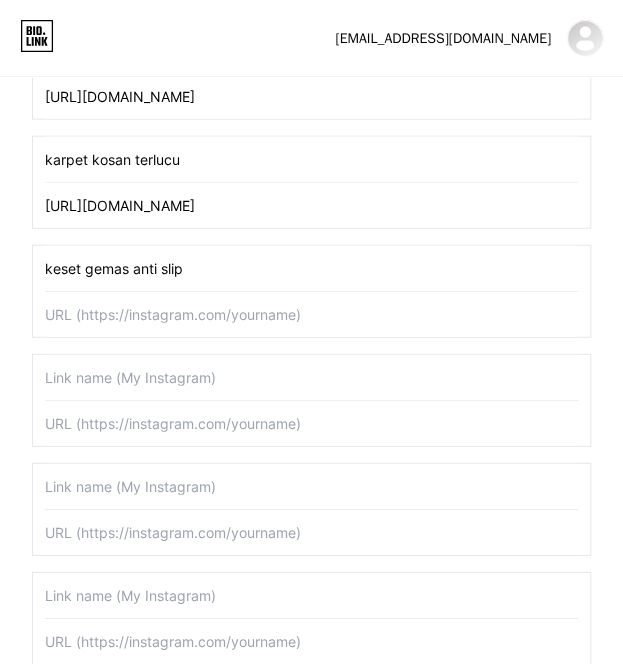 paste on "[URL][DOMAIN_NAME]" 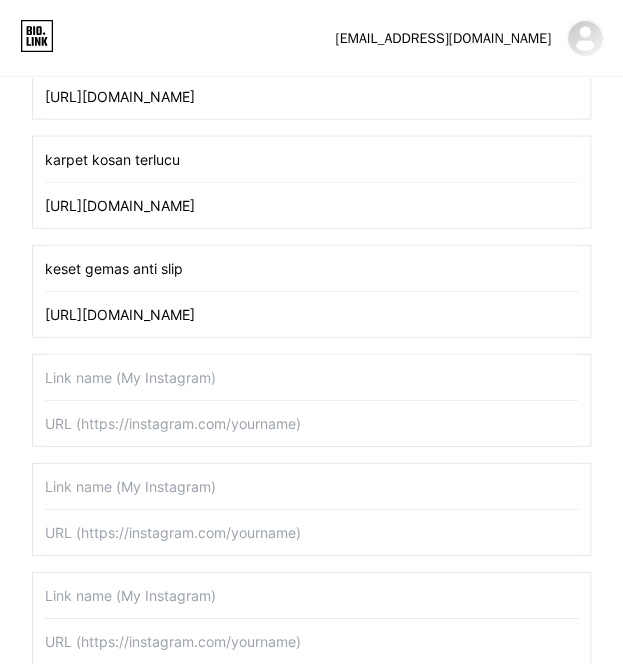 type on "[URL][DOMAIN_NAME]" 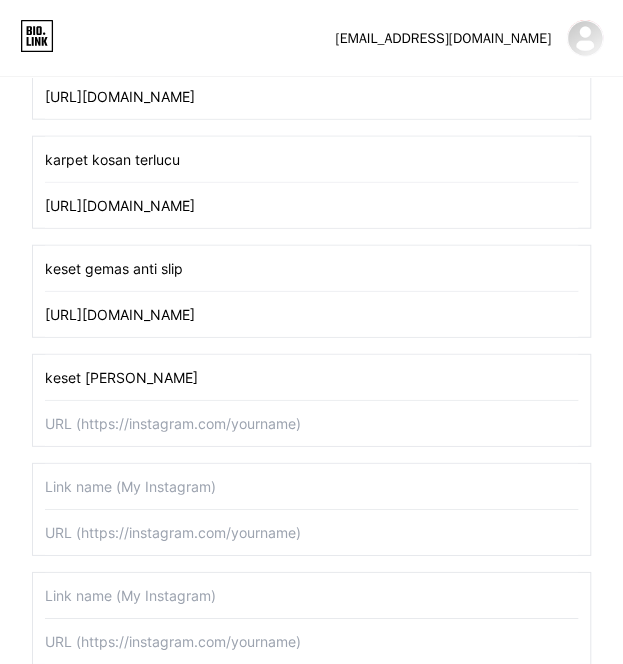 type on "keset [PERSON_NAME]" 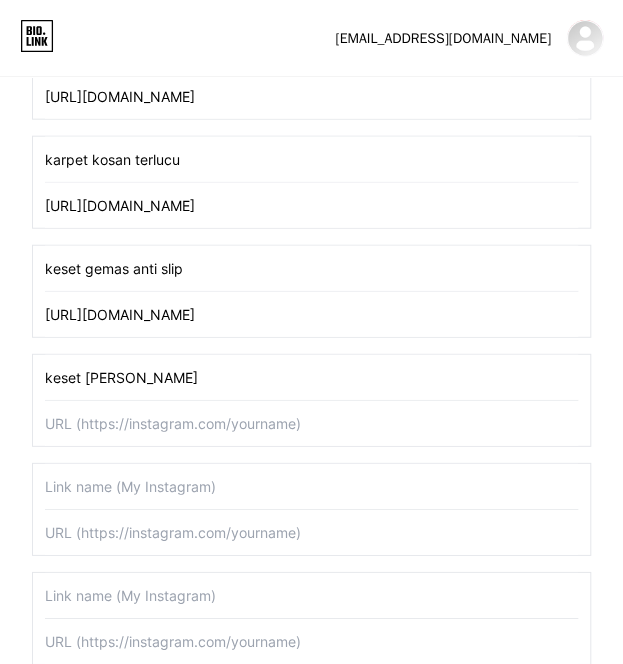 click at bounding box center (311, 423) 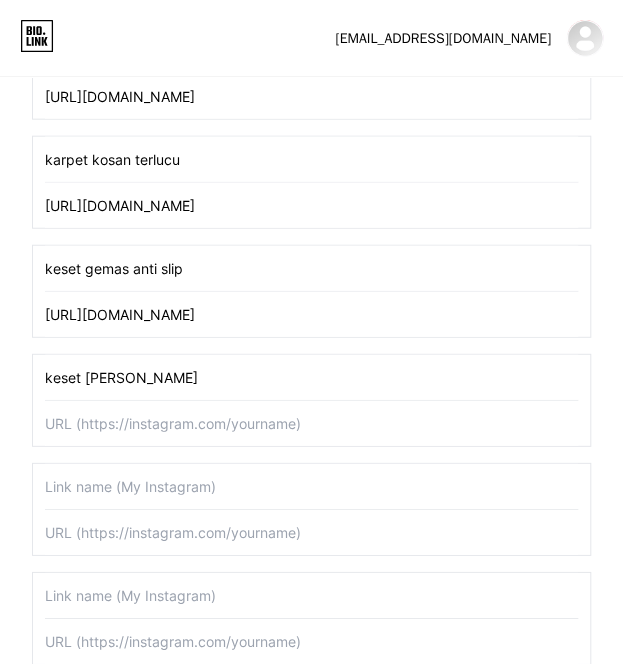 paste on "[URL][DOMAIN_NAME]" 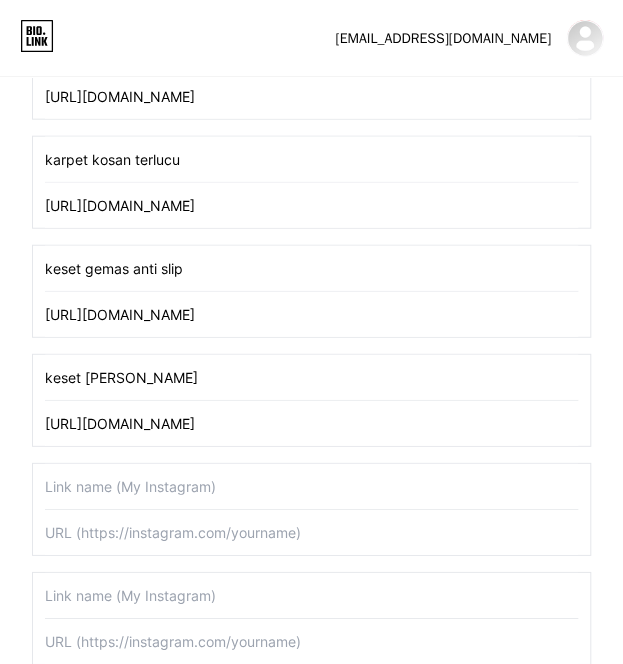 type on "[URL][DOMAIN_NAME]" 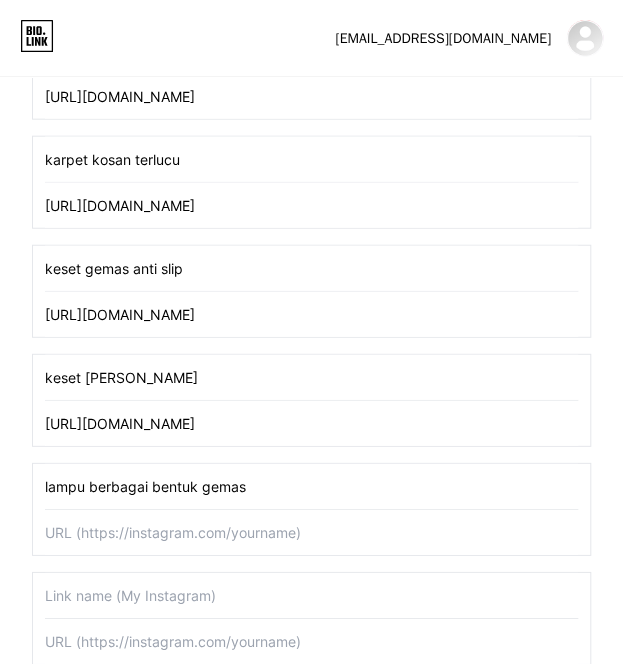 click on "lampu berbagai bentuk gemas" at bounding box center (311, 486) 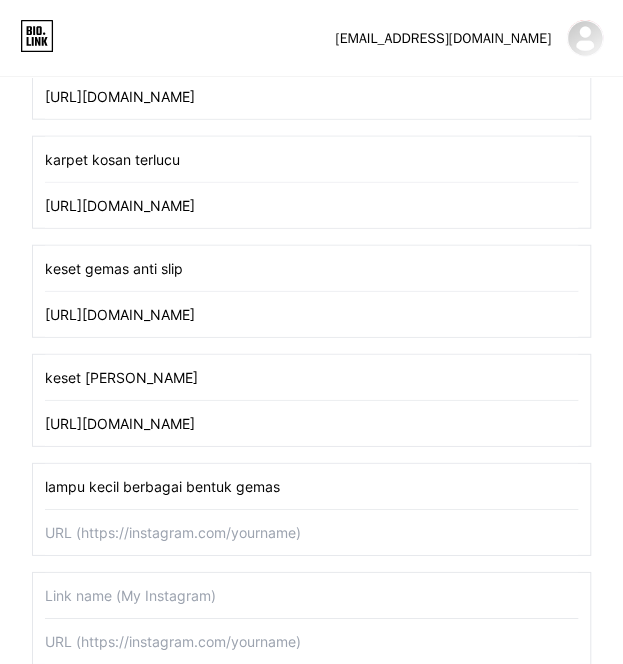 type on "lampu kecil berbagai bentuk gemas" 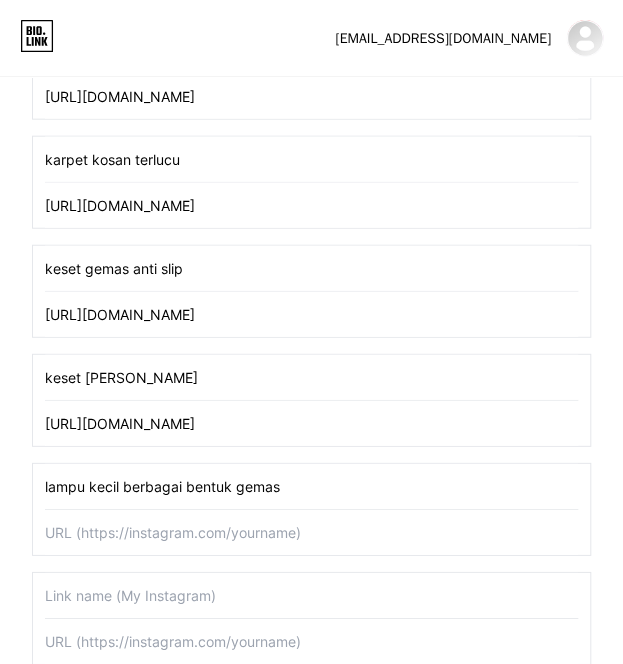 click at bounding box center [311, 532] 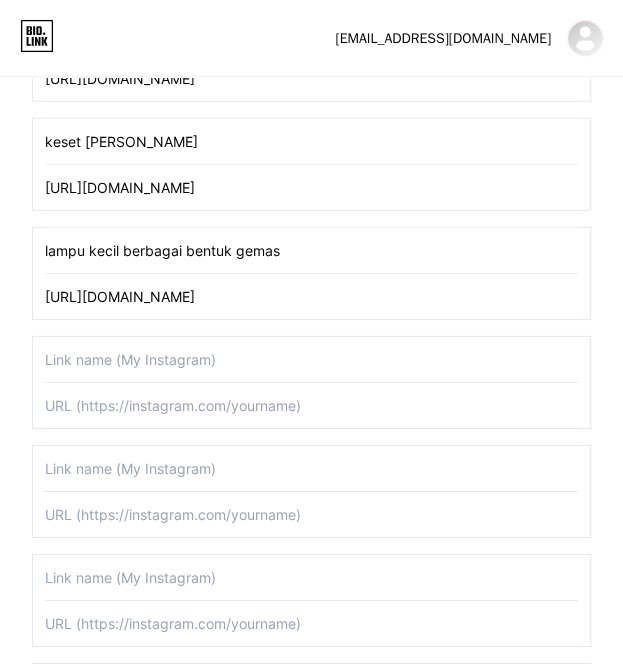 scroll, scrollTop: 1368, scrollLeft: 0, axis: vertical 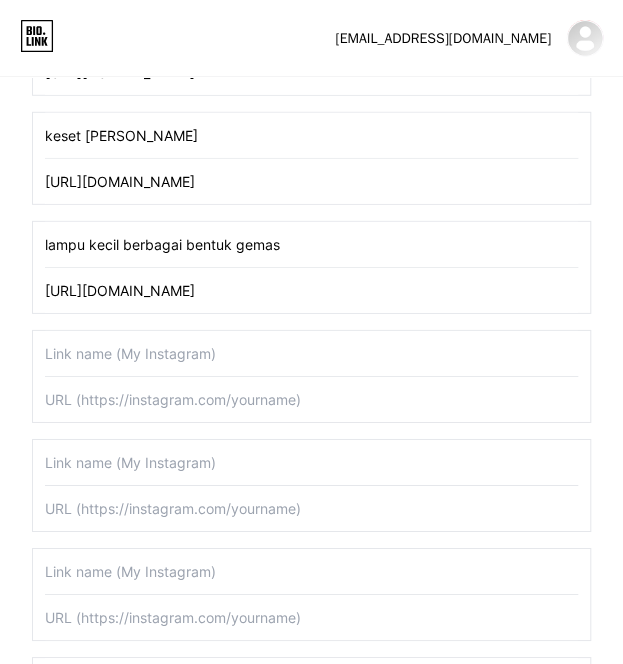 type on "[URL][DOMAIN_NAME]" 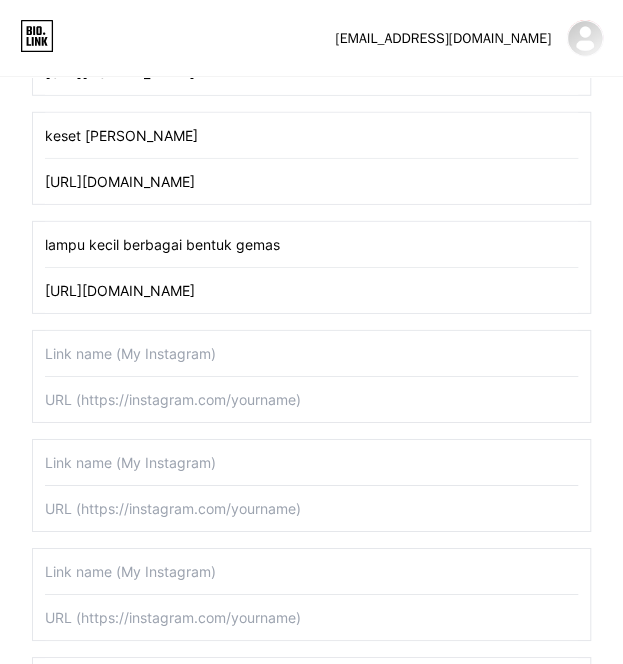 click at bounding box center (311, 399) 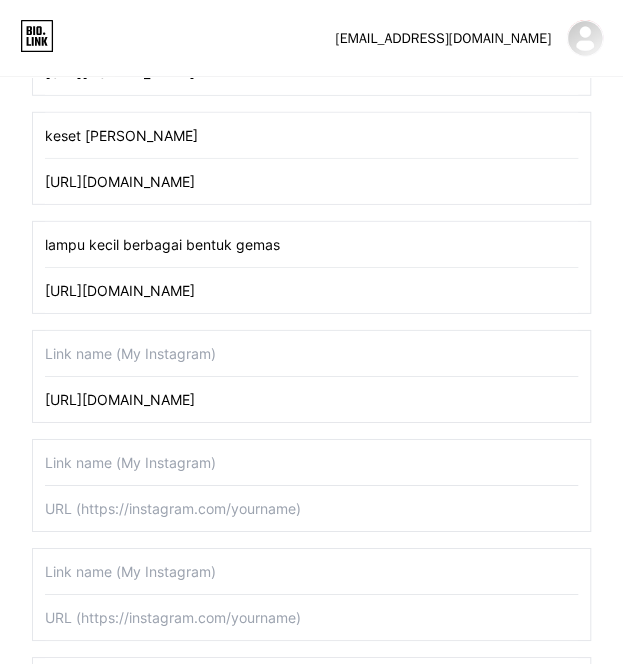 type on "[URL][DOMAIN_NAME]" 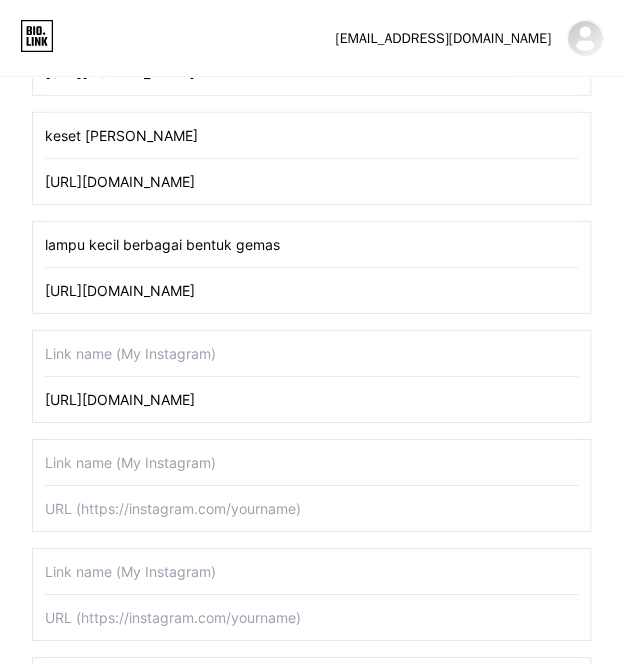 click at bounding box center (311, 353) 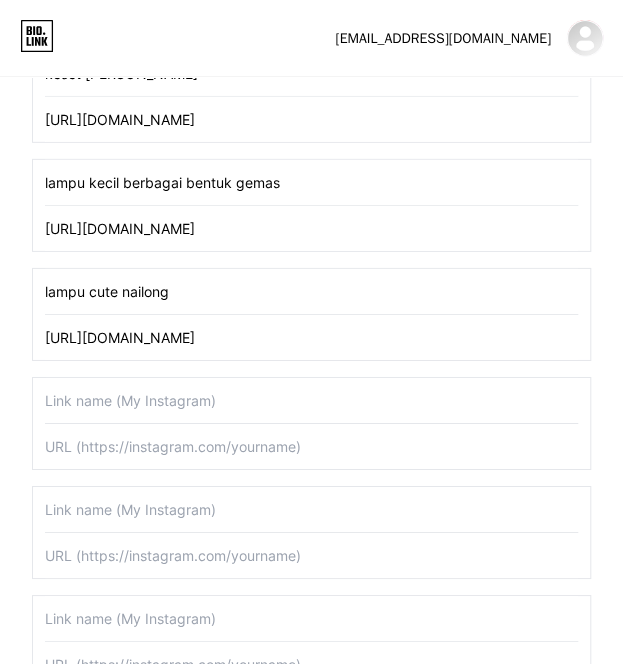 scroll, scrollTop: 1430, scrollLeft: 0, axis: vertical 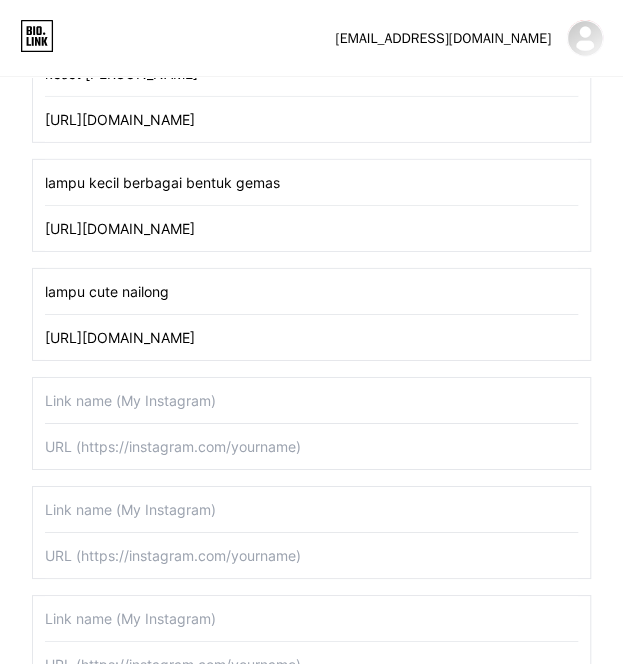 type on "lampu cute nailong" 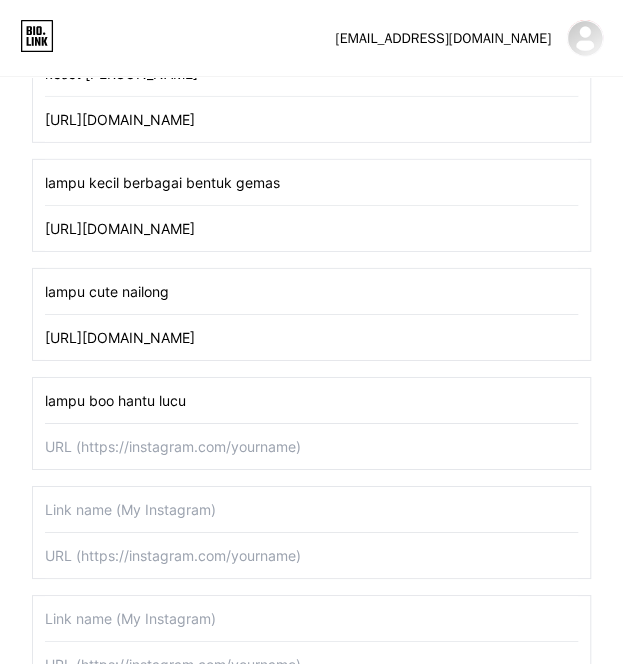 type on "lampu boo hantu lucu" 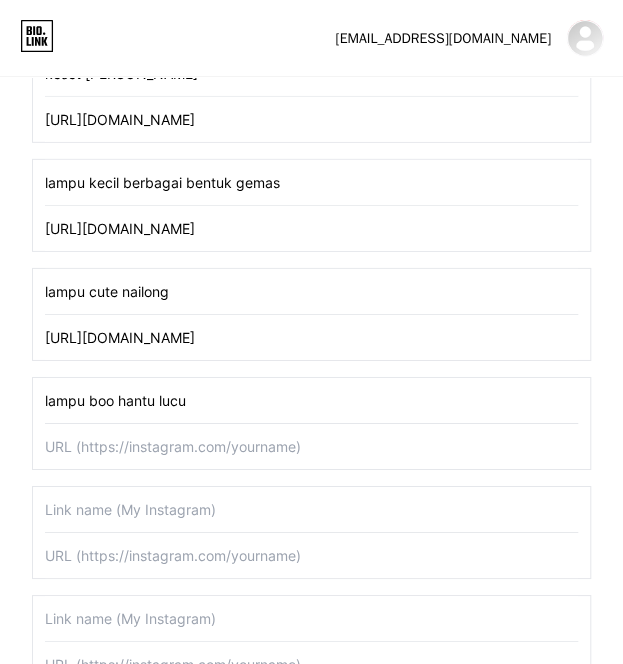 click at bounding box center [311, 446] 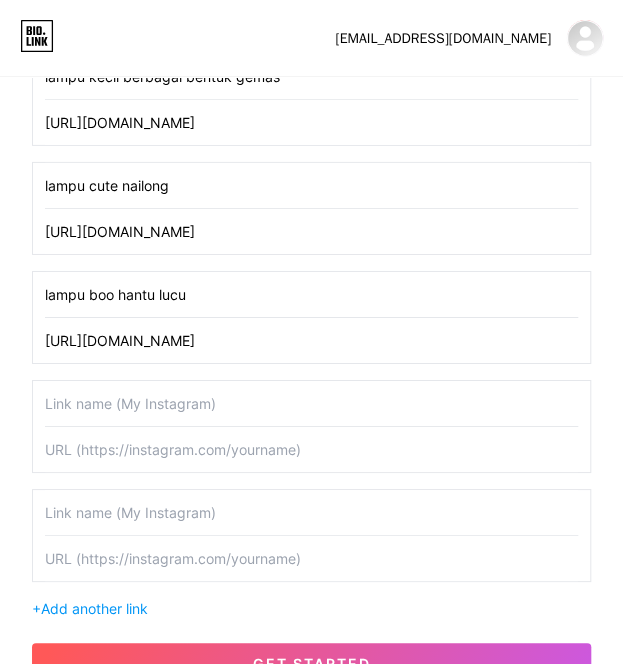 scroll, scrollTop: 1538, scrollLeft: 0, axis: vertical 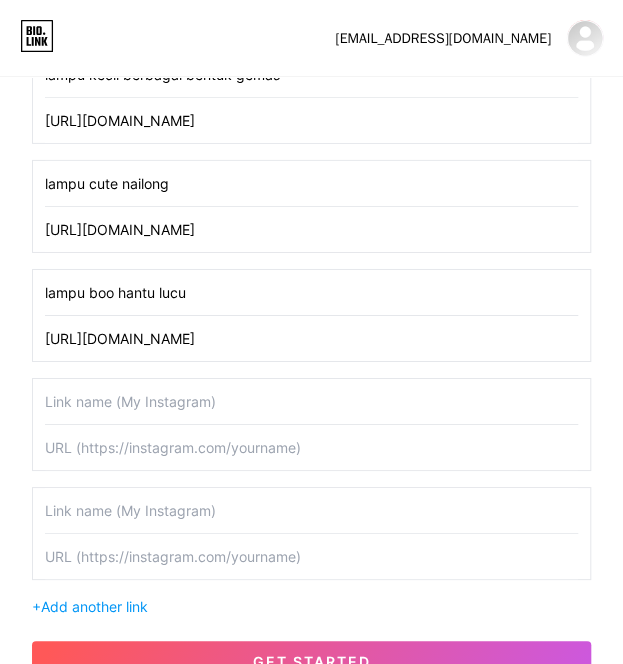 type on "[URL][DOMAIN_NAME]" 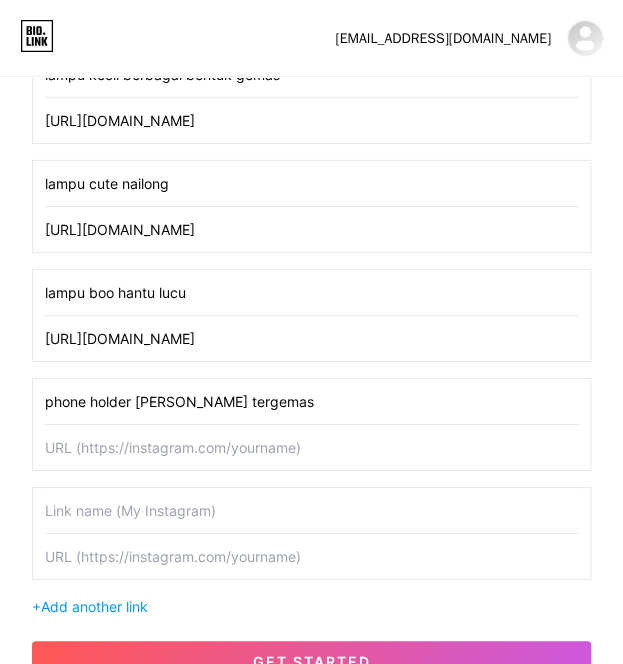 type on "phone holder [PERSON_NAME] tergemas" 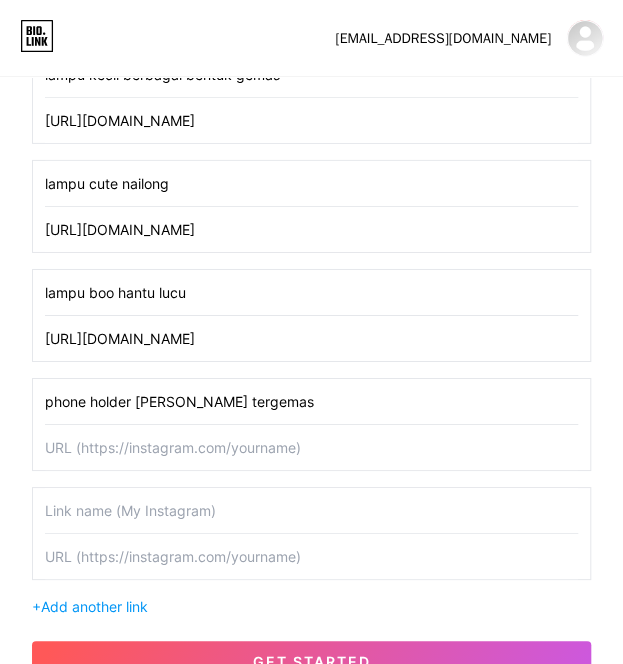 click at bounding box center (311, 447) 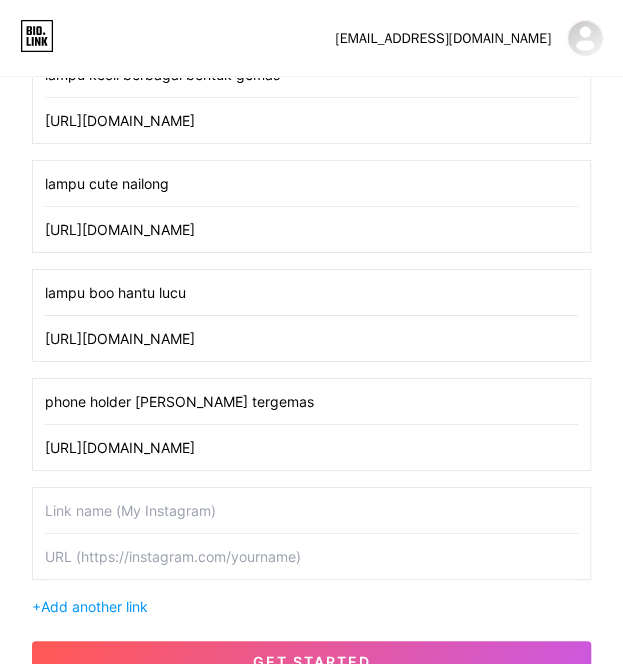 type on "[URL][DOMAIN_NAME]" 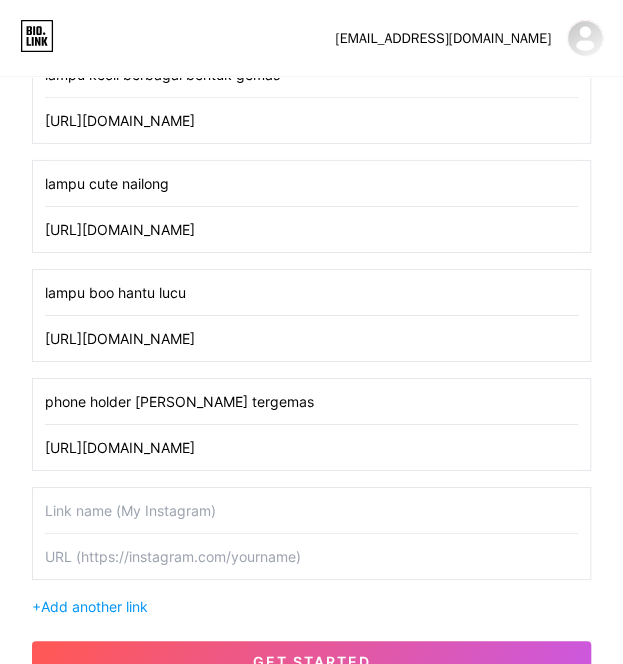 click at bounding box center [311, 510] 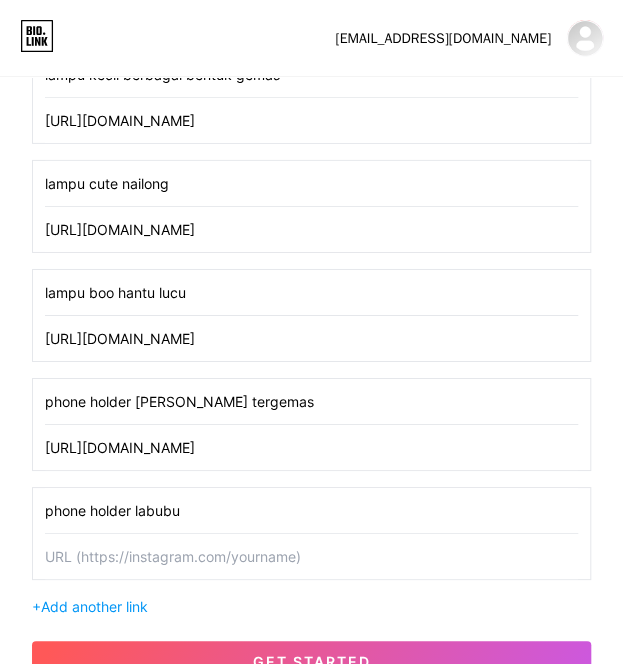 type on "phone holder labubu" 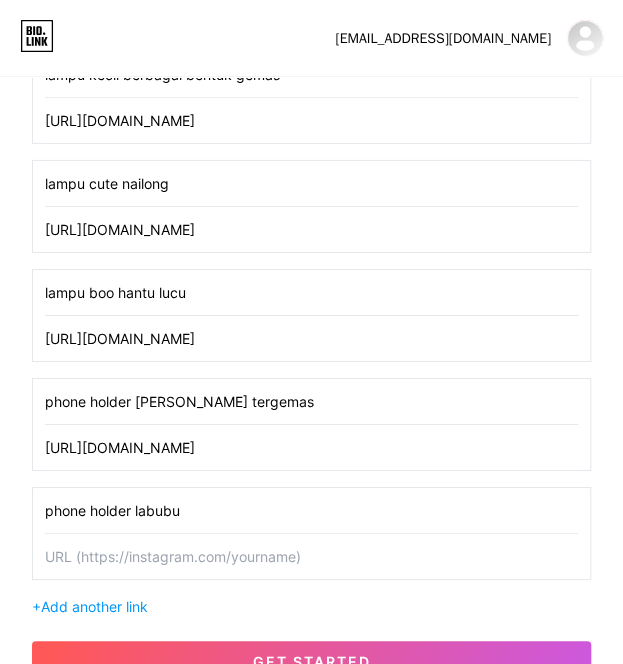 paste on "[URL][DOMAIN_NAME]" 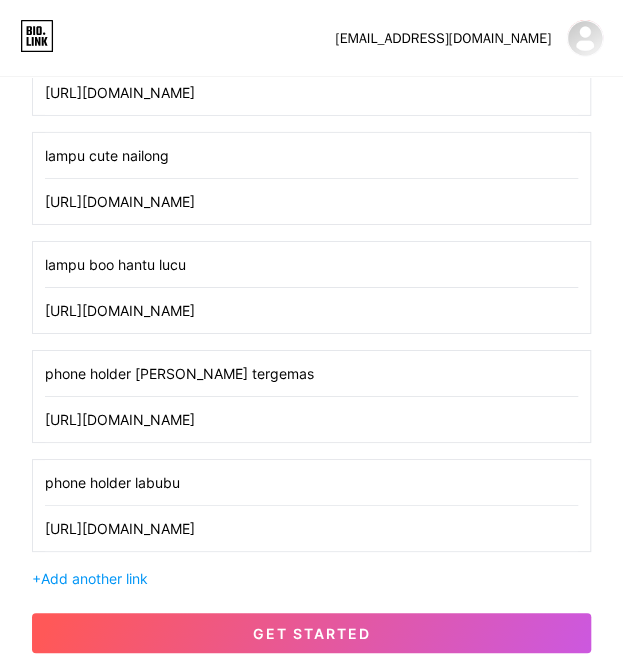 scroll, scrollTop: 1570, scrollLeft: 0, axis: vertical 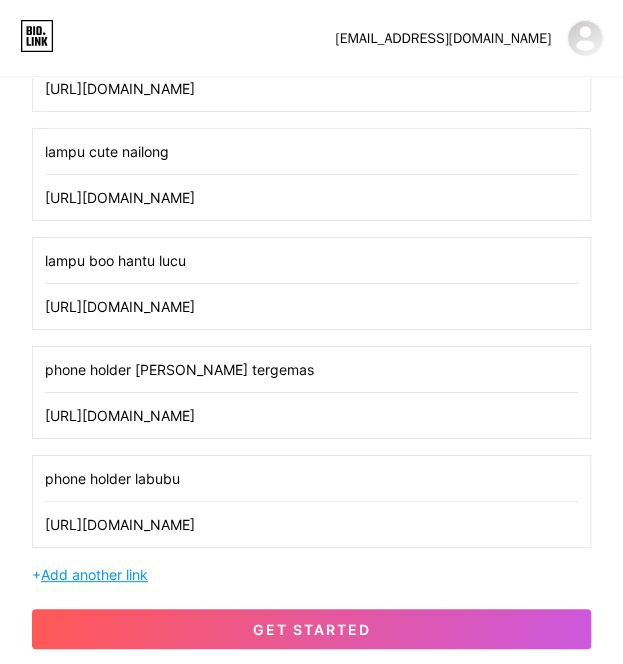 type on "[URL][DOMAIN_NAME]" 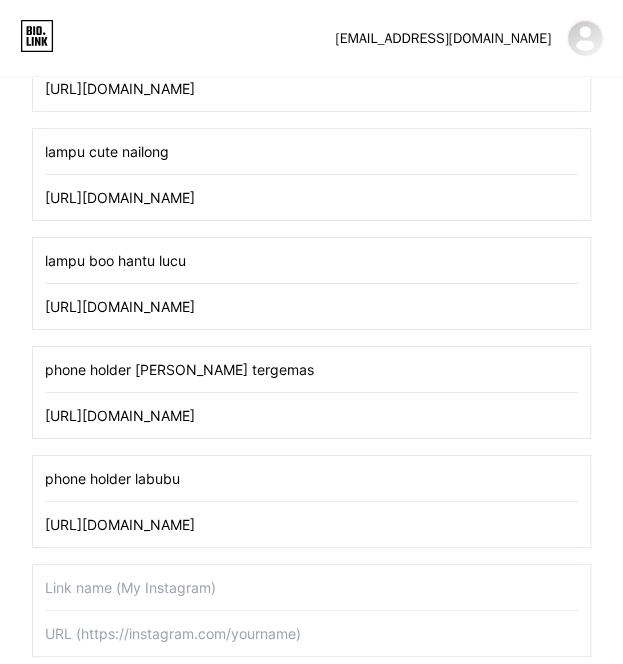 scroll, scrollTop: 1678, scrollLeft: 0, axis: vertical 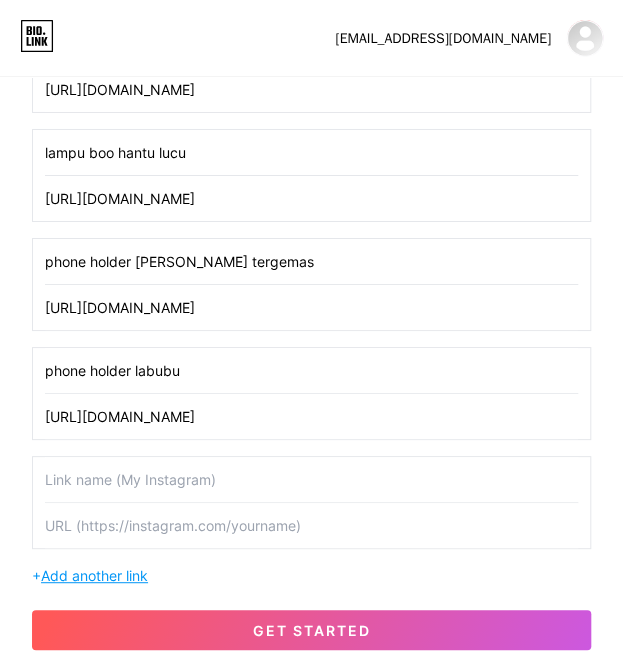 click on "Add another link" at bounding box center (94, 575) 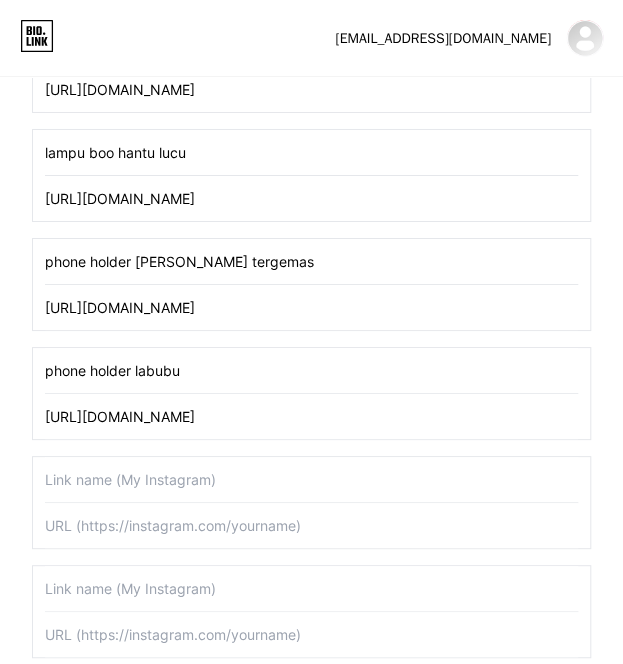 scroll, scrollTop: 1786, scrollLeft: 0, axis: vertical 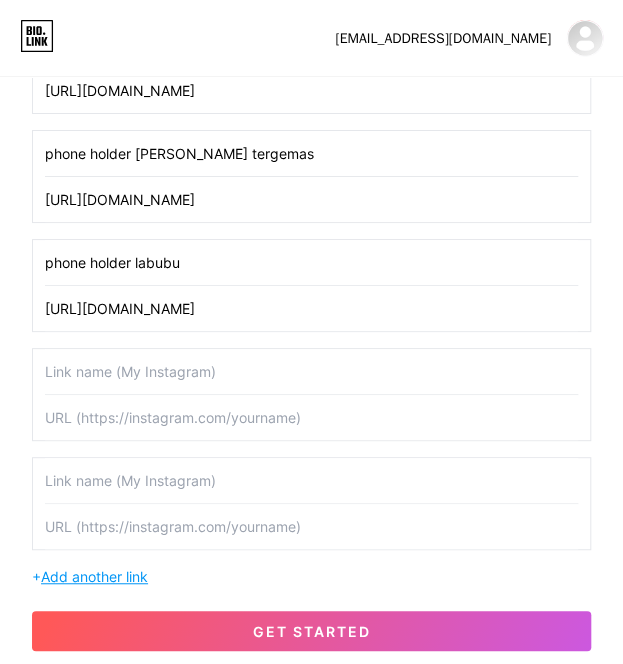 click on "Add another link" at bounding box center [94, 576] 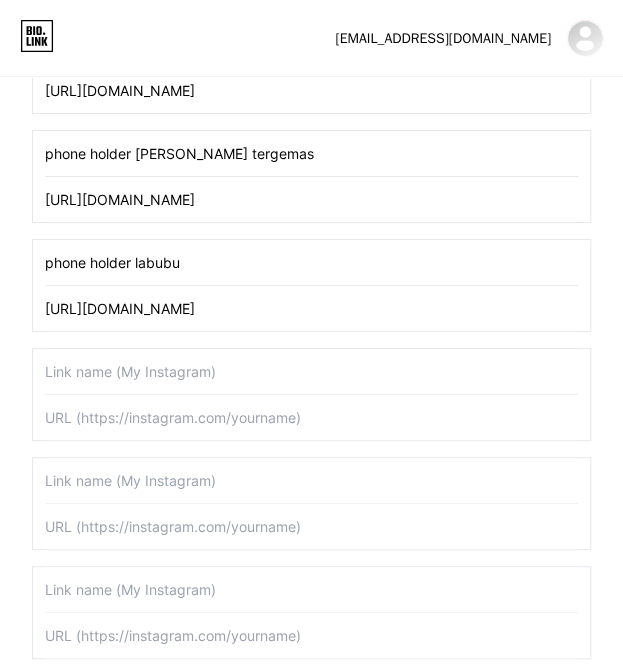scroll, scrollTop: 1894, scrollLeft: 0, axis: vertical 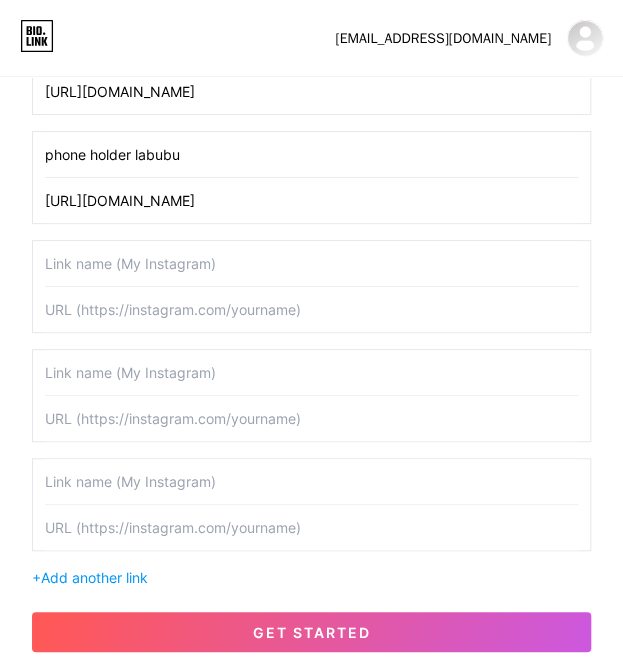 click at bounding box center (311, 263) 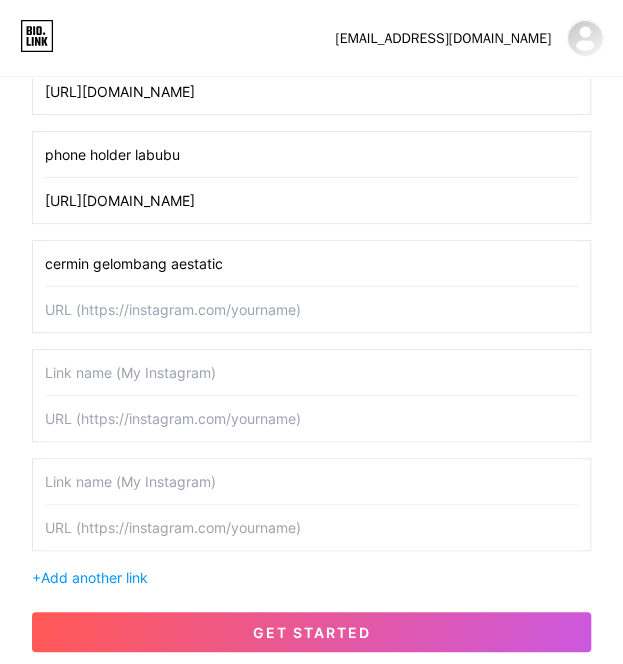 type on "cermin gelombang aestatic" 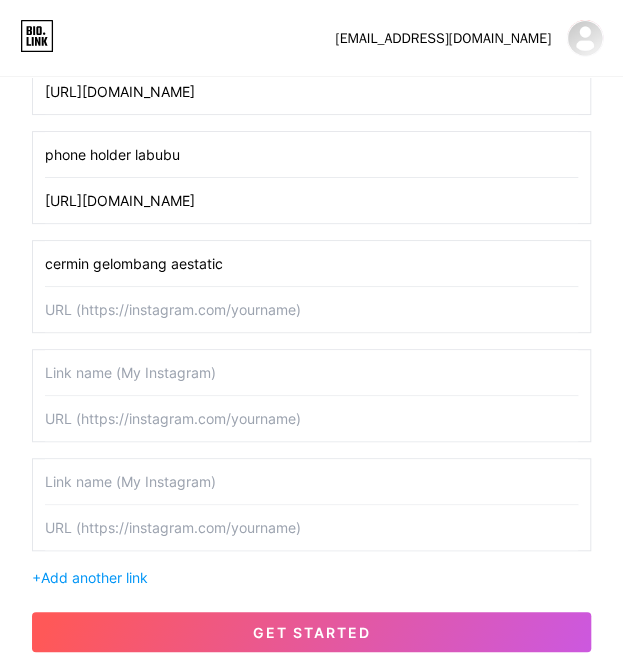 click at bounding box center (311, 309) 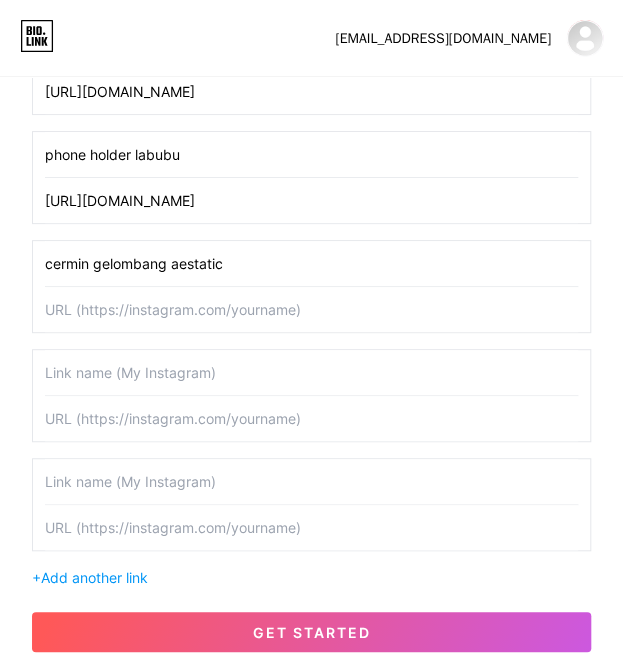 paste on "[URL][DOMAIN_NAME]" 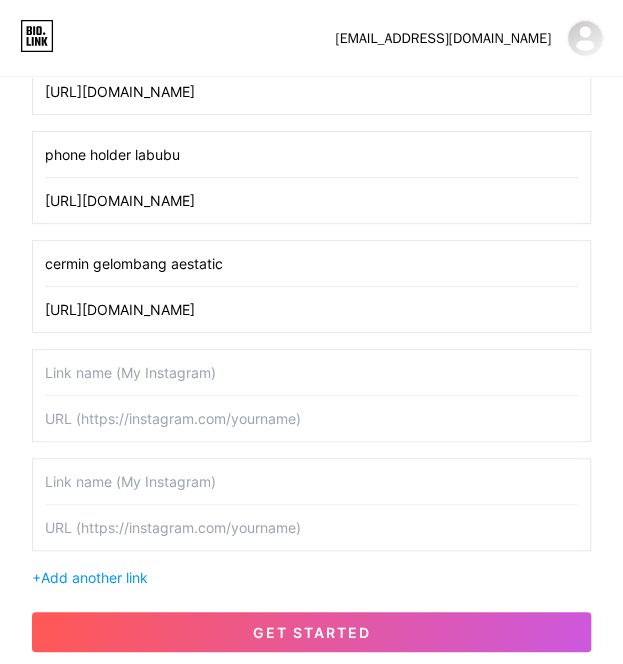 type on "[URL][DOMAIN_NAME]" 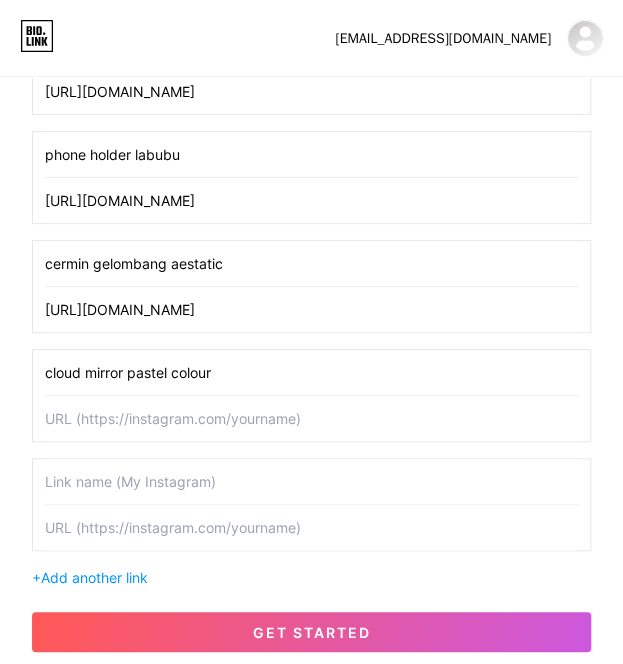type on "cloud mirror pastel colour" 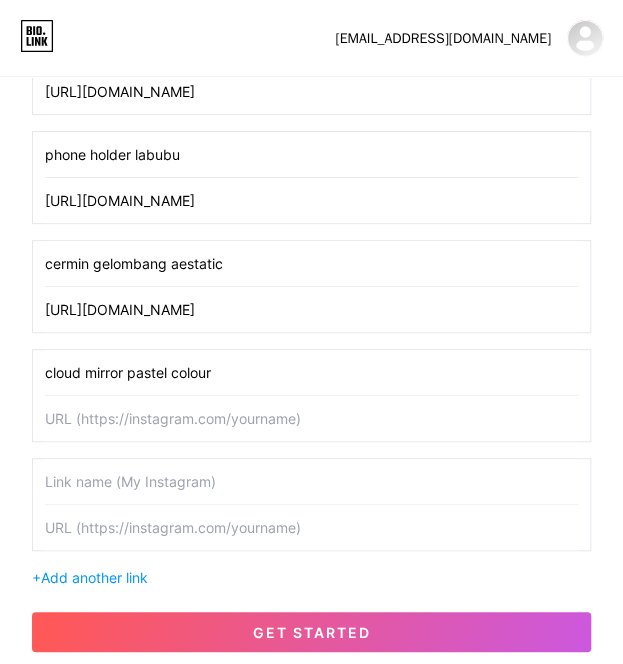 click at bounding box center [311, 418] 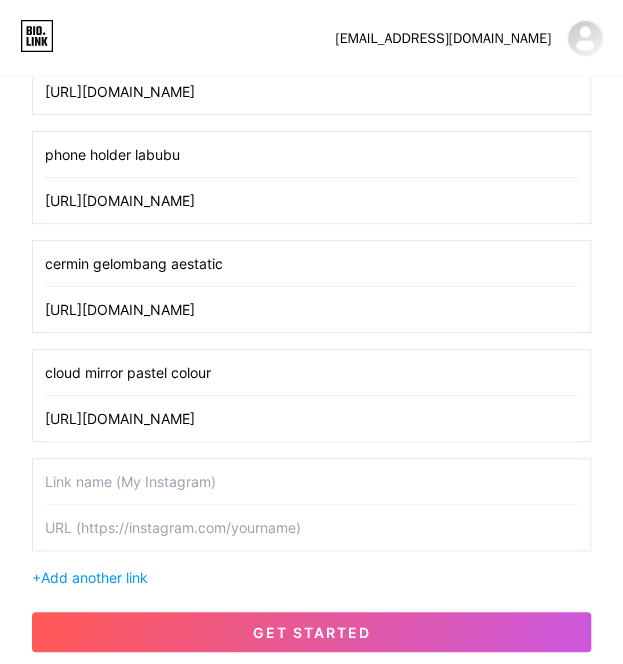 type on "[URL][DOMAIN_NAME]" 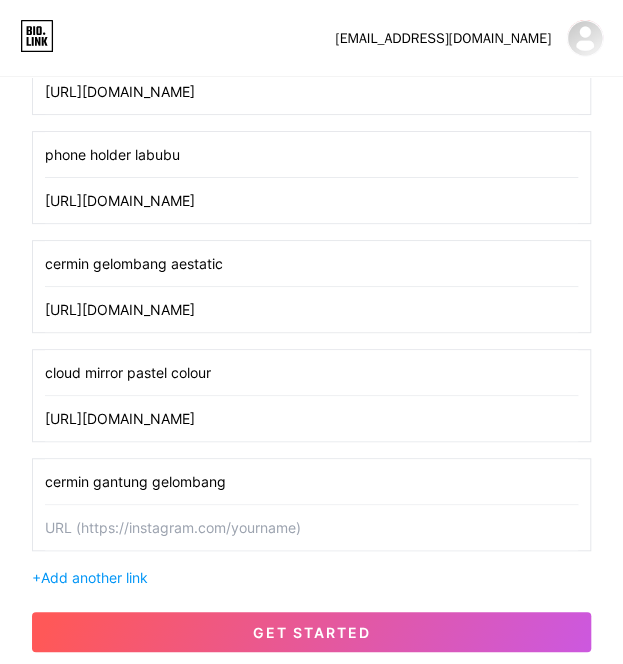 type on "cermin gantung gelombang" 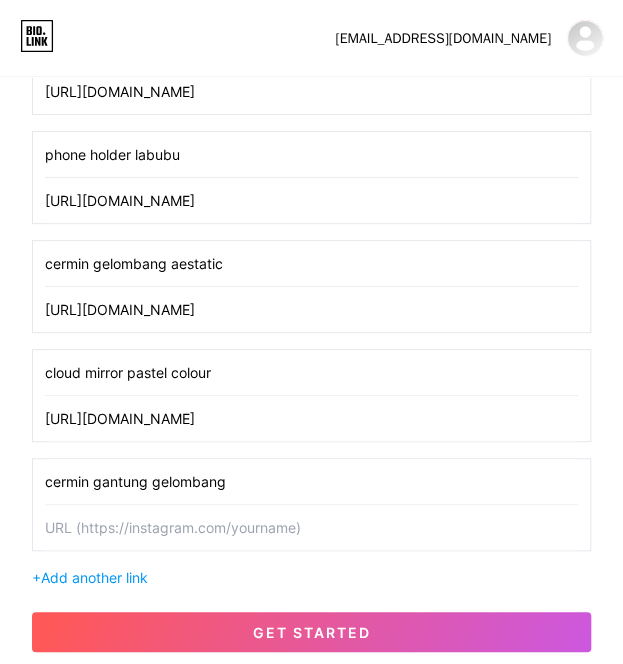 click at bounding box center (311, 527) 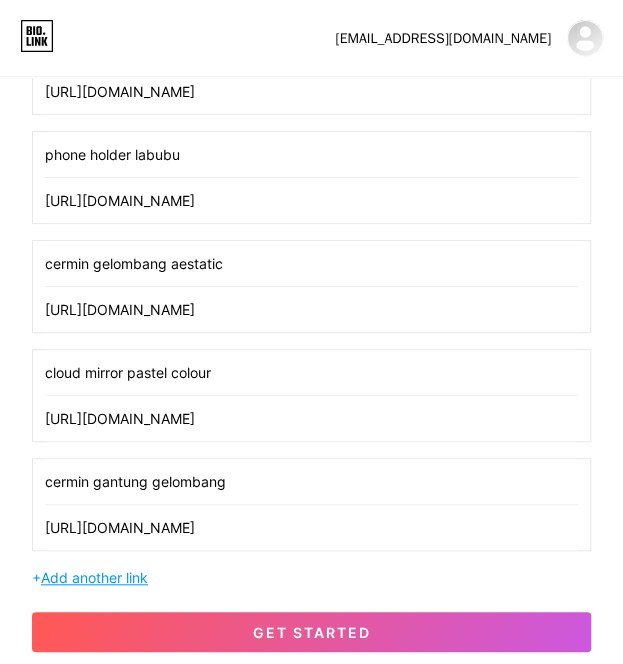 type on "[URL][DOMAIN_NAME]" 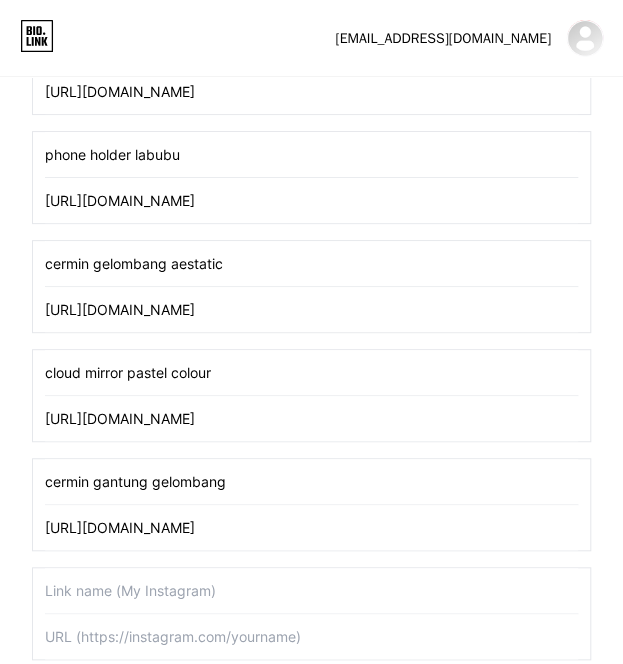 scroll, scrollTop: 2002, scrollLeft: 0, axis: vertical 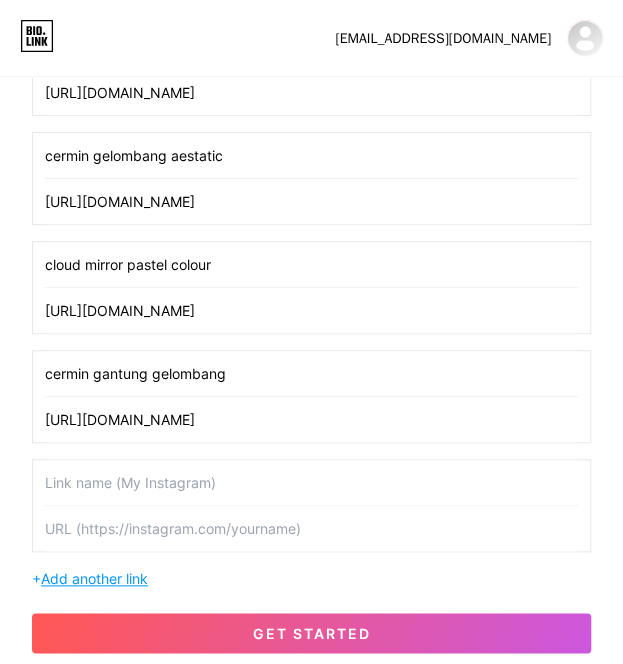 click on "Add another link" at bounding box center (94, 578) 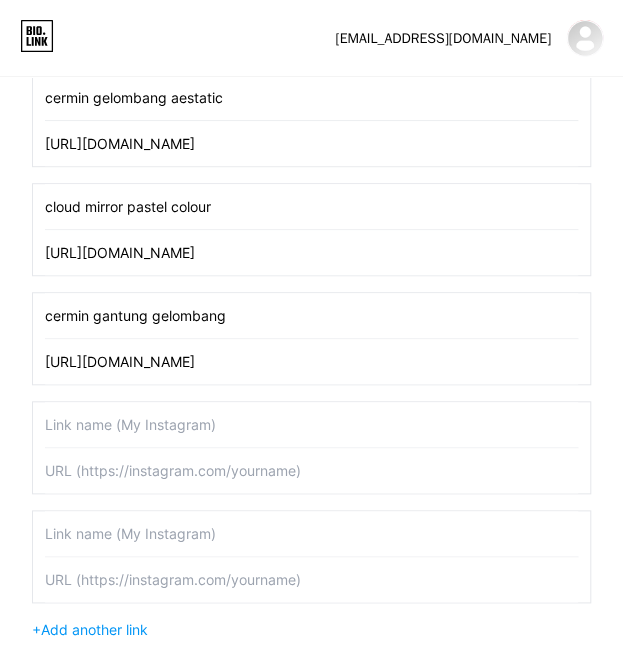 scroll, scrollTop: 2048, scrollLeft: 0, axis: vertical 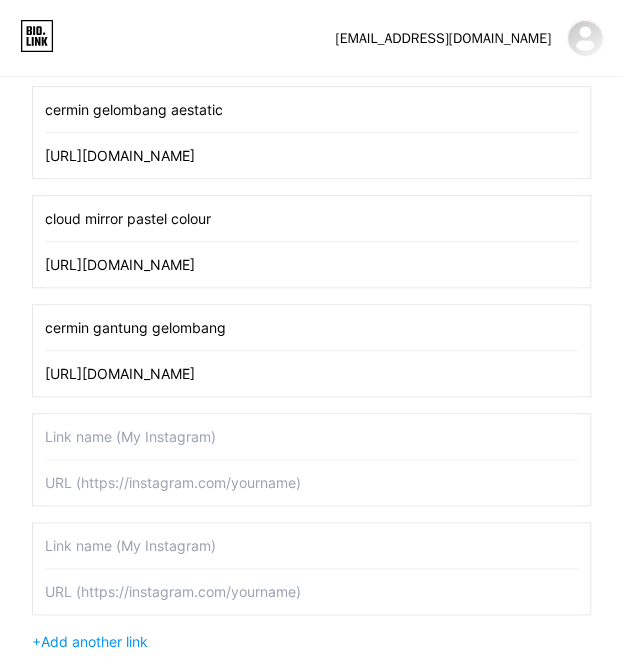click at bounding box center (311, 436) 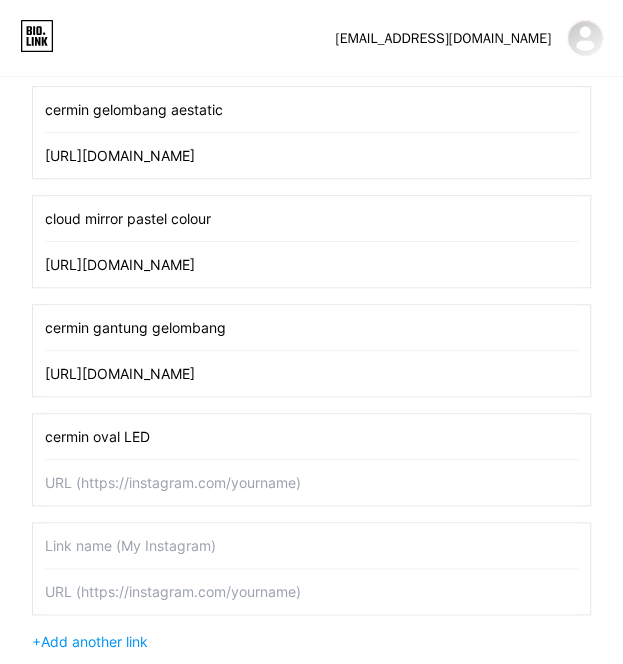 type on "cermin oval LED" 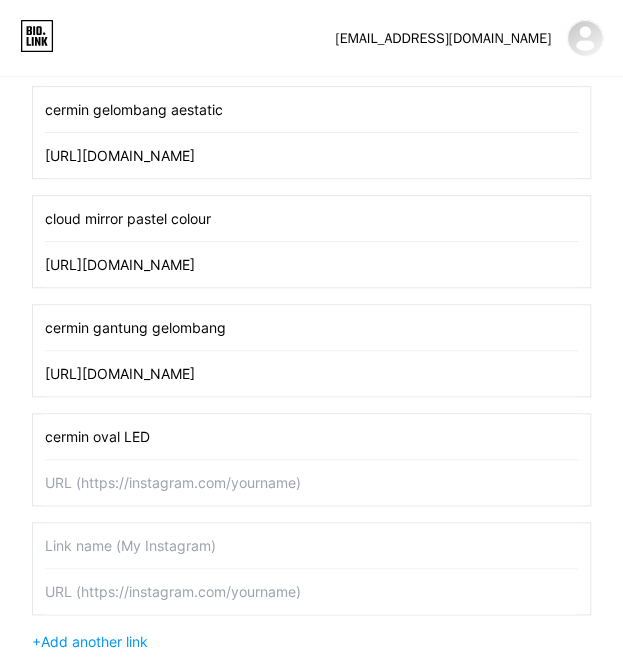 click at bounding box center (311, 482) 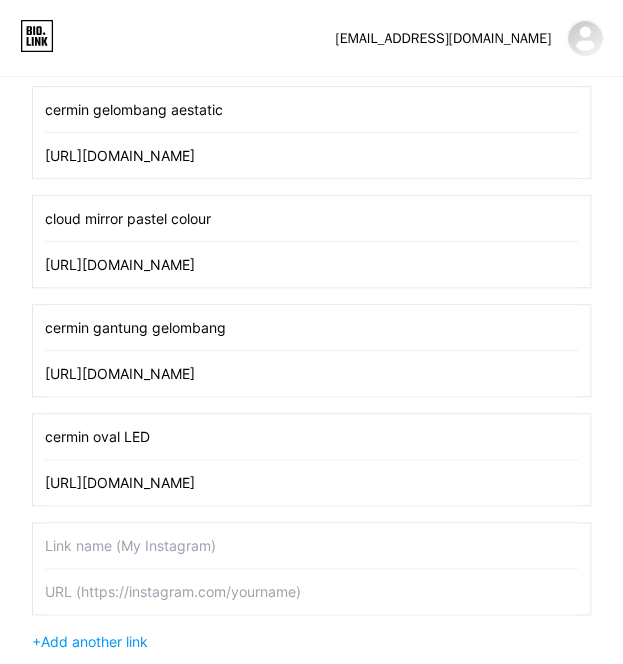 scroll, scrollTop: 2110, scrollLeft: 0, axis: vertical 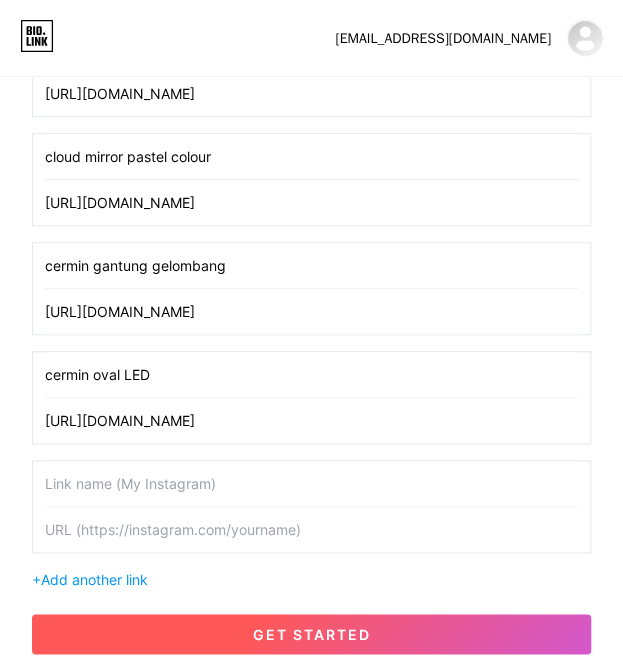 type on "[URL][DOMAIN_NAME]" 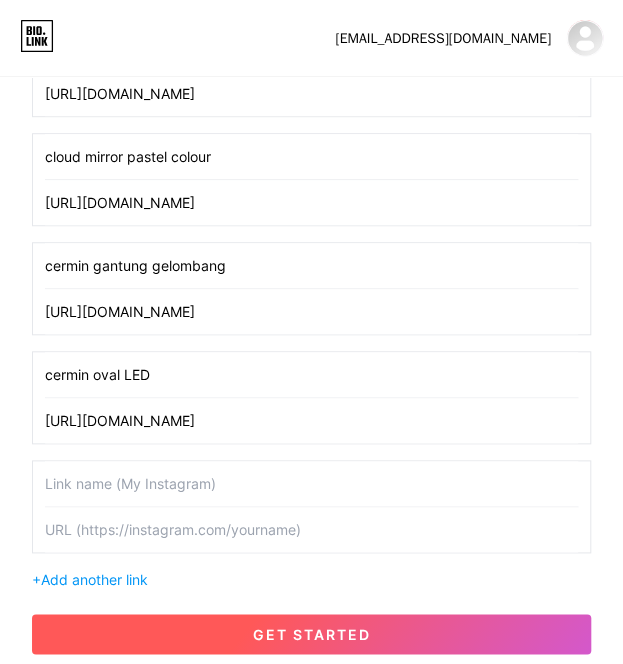 click on "get started" at bounding box center [312, 634] 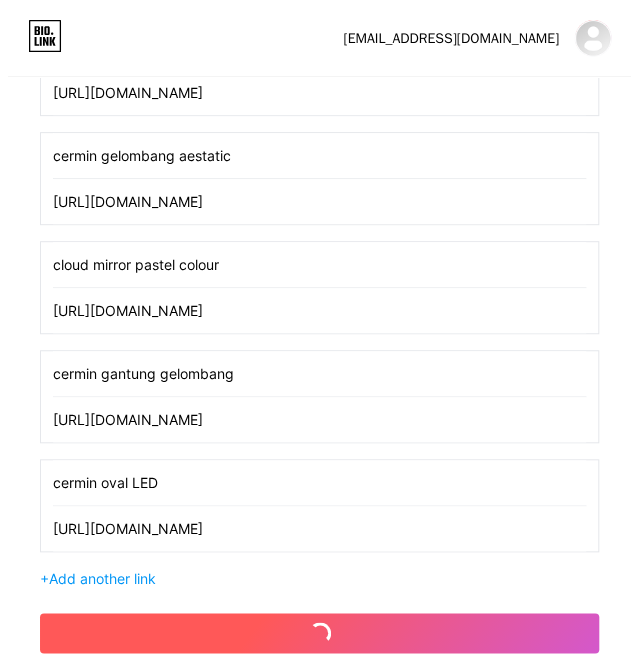 scroll, scrollTop: 0, scrollLeft: 0, axis: both 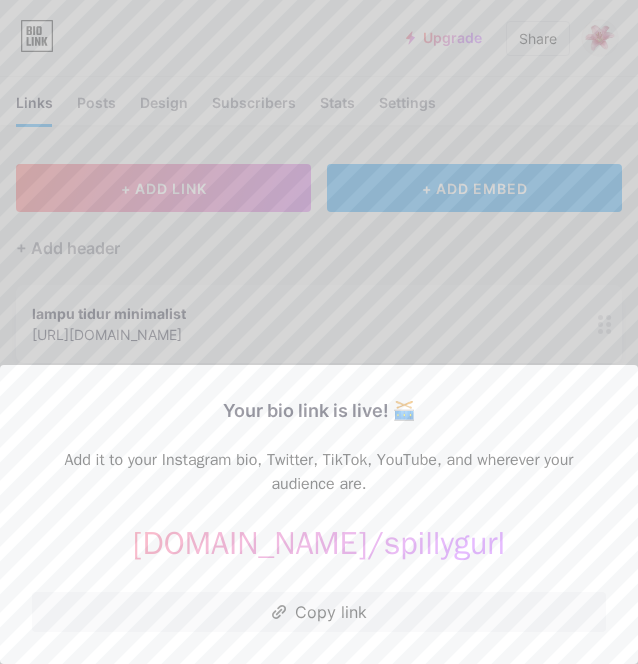 click on "Copy link" at bounding box center [319, 612] 